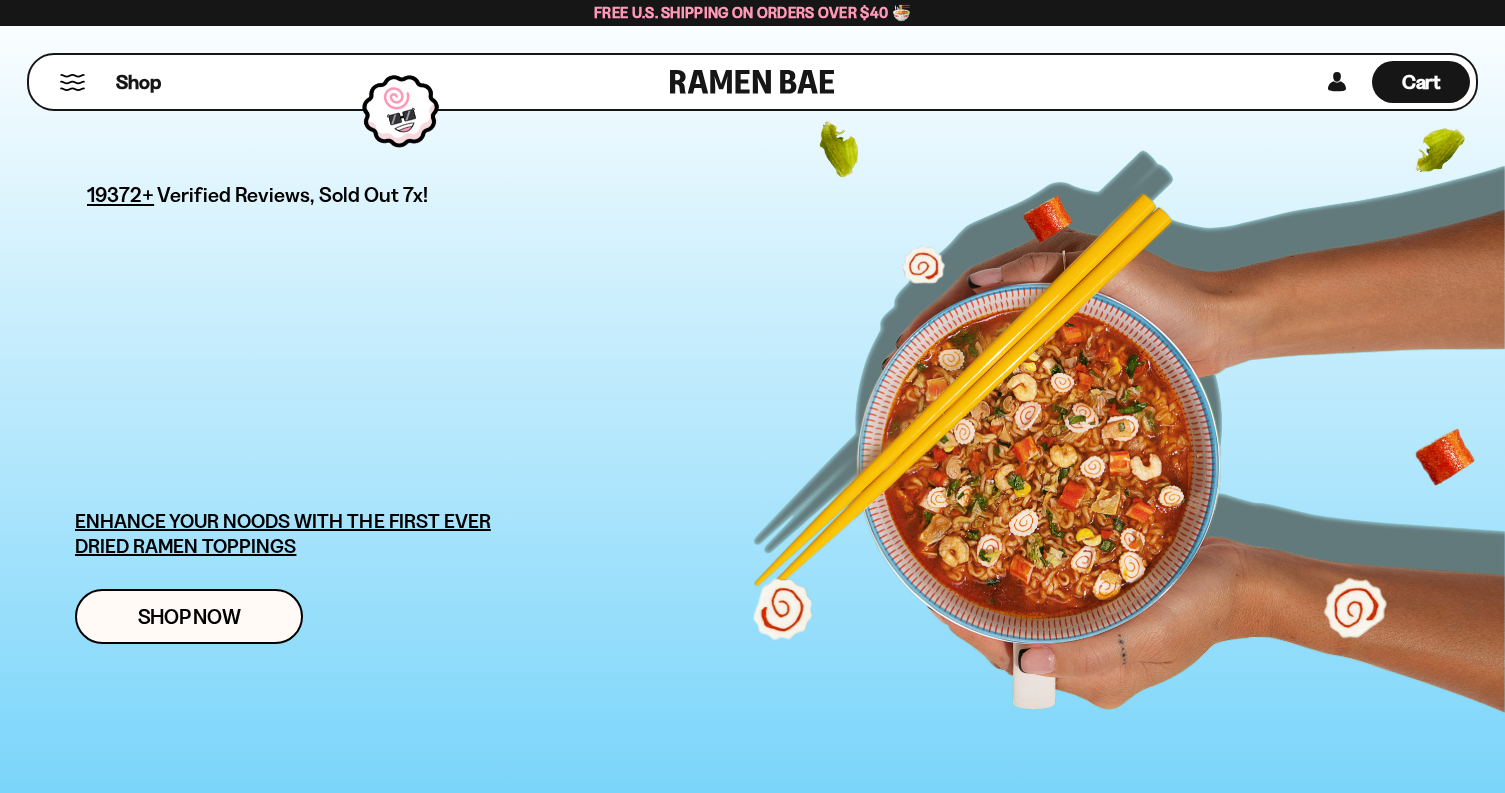 scroll, scrollTop: 0, scrollLeft: 0, axis: both 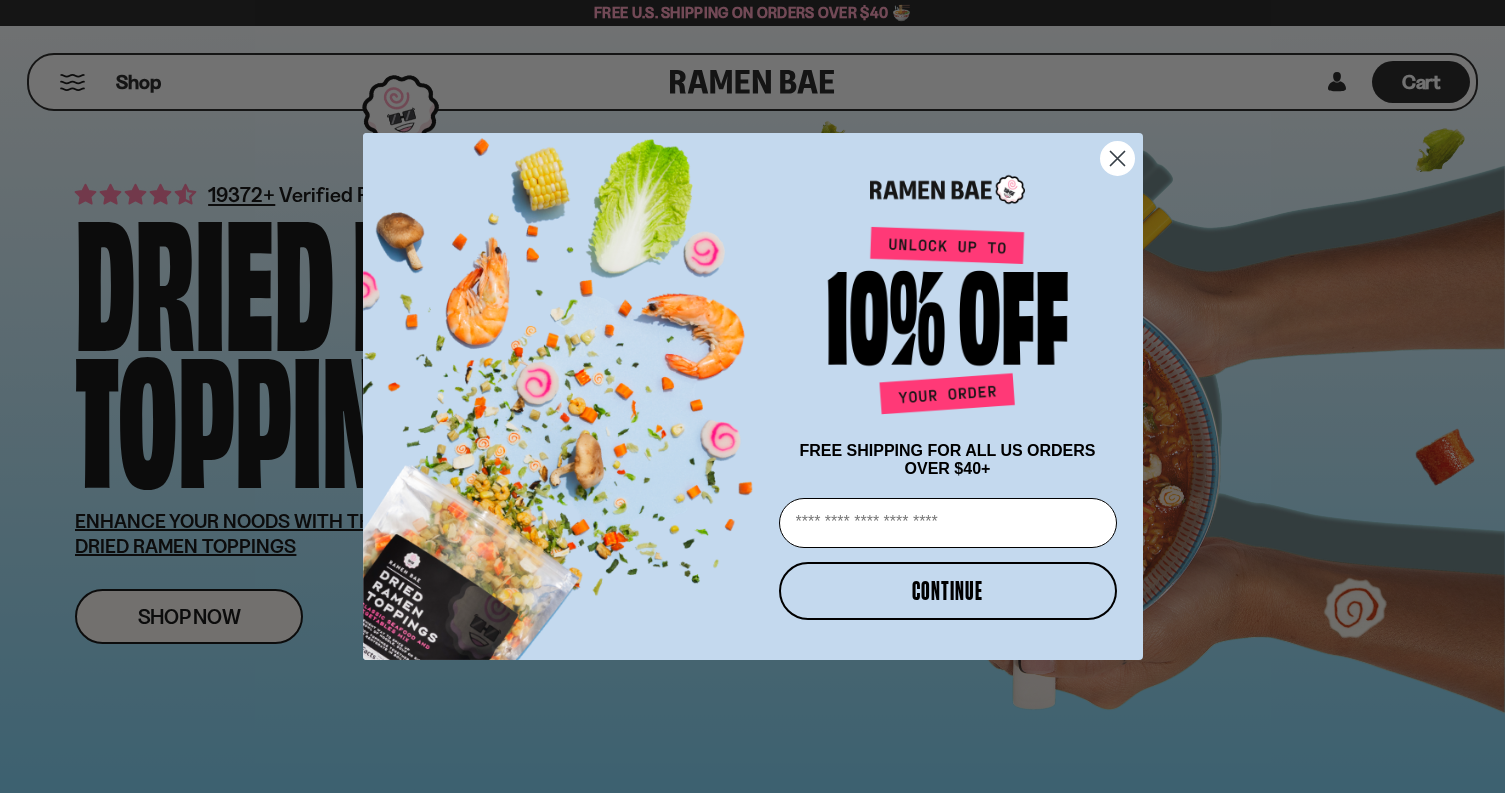 click 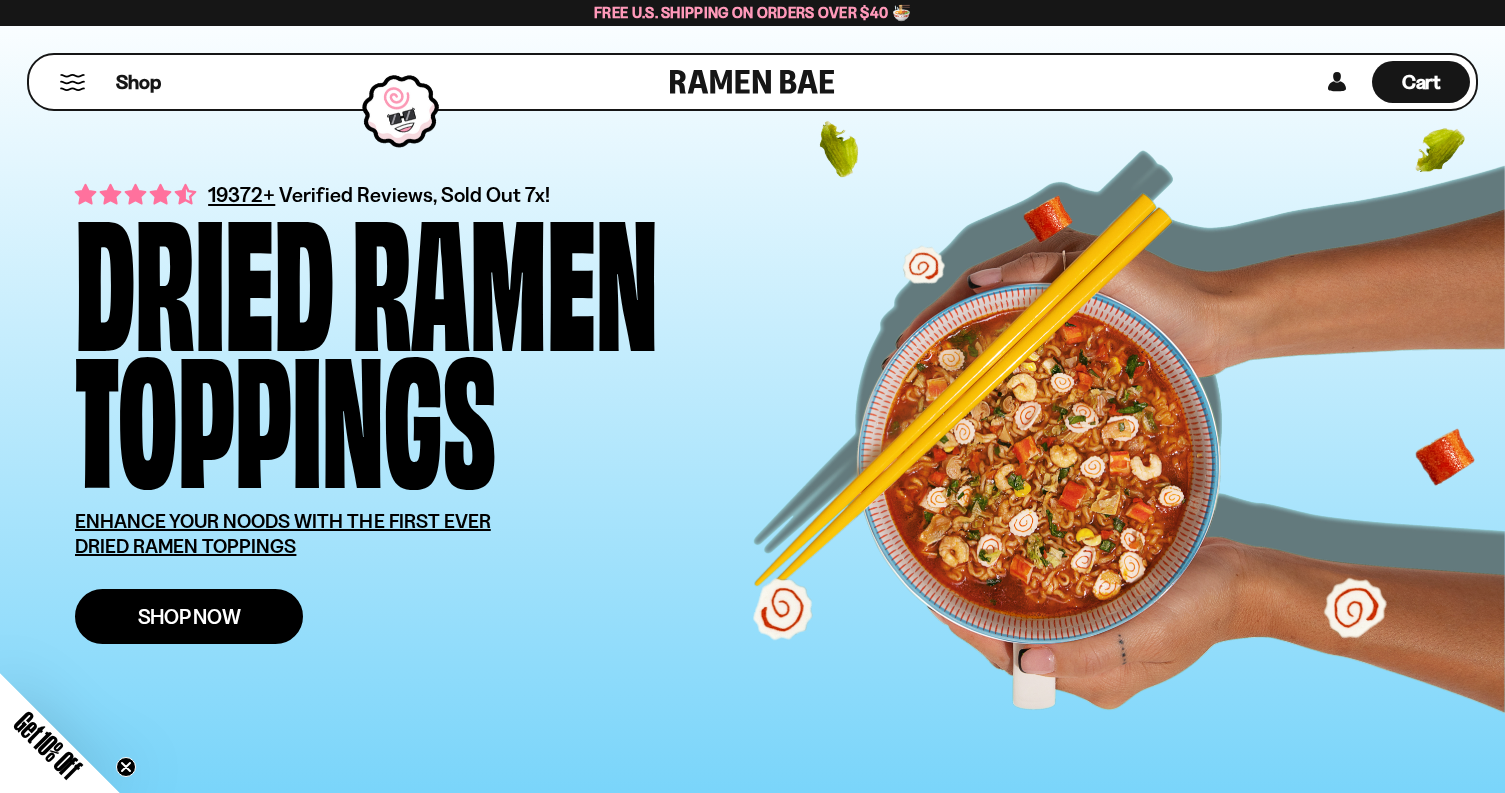 click on "Shop Now" at bounding box center (189, 616) 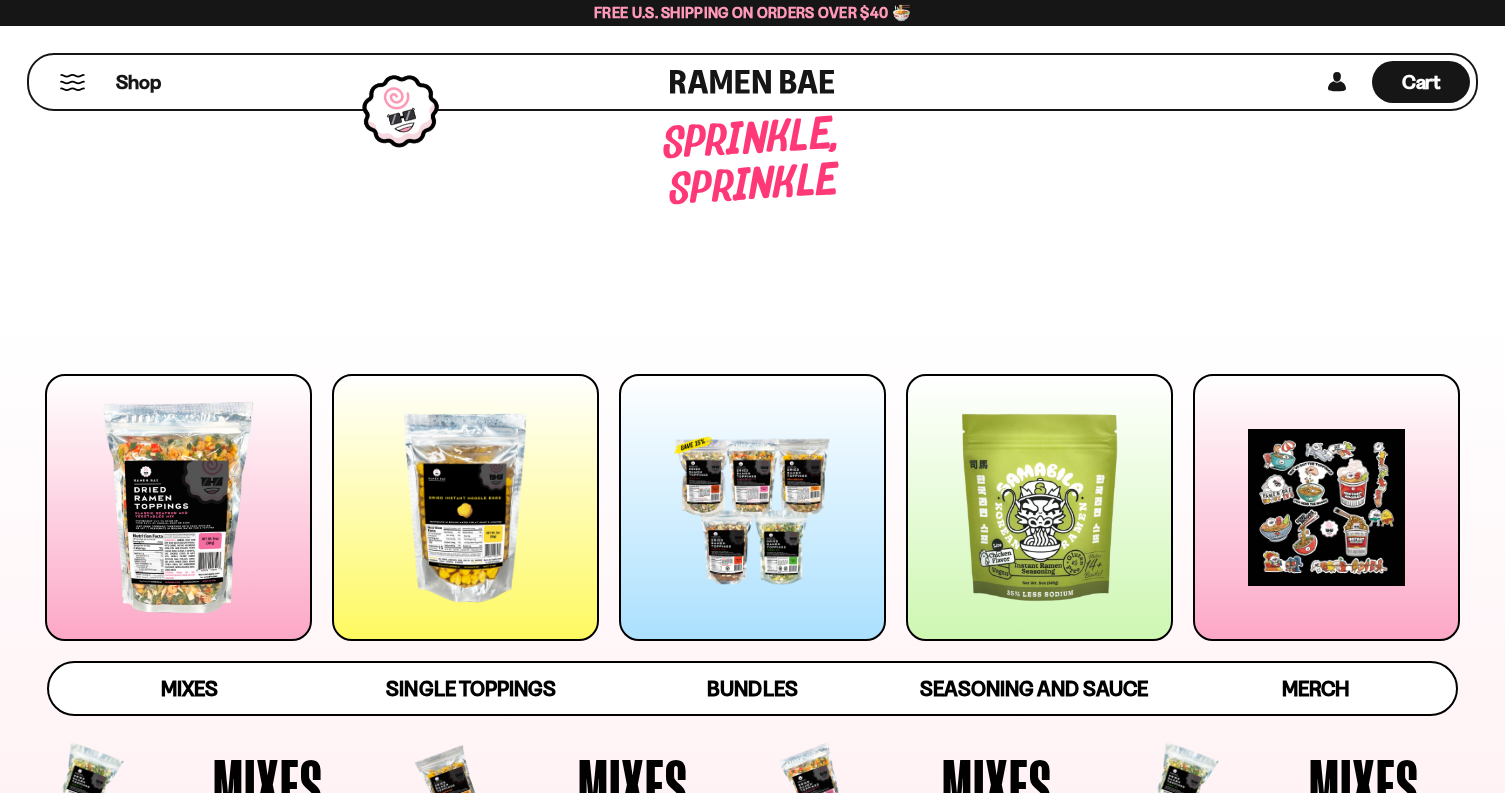 scroll, scrollTop: 0, scrollLeft: 0, axis: both 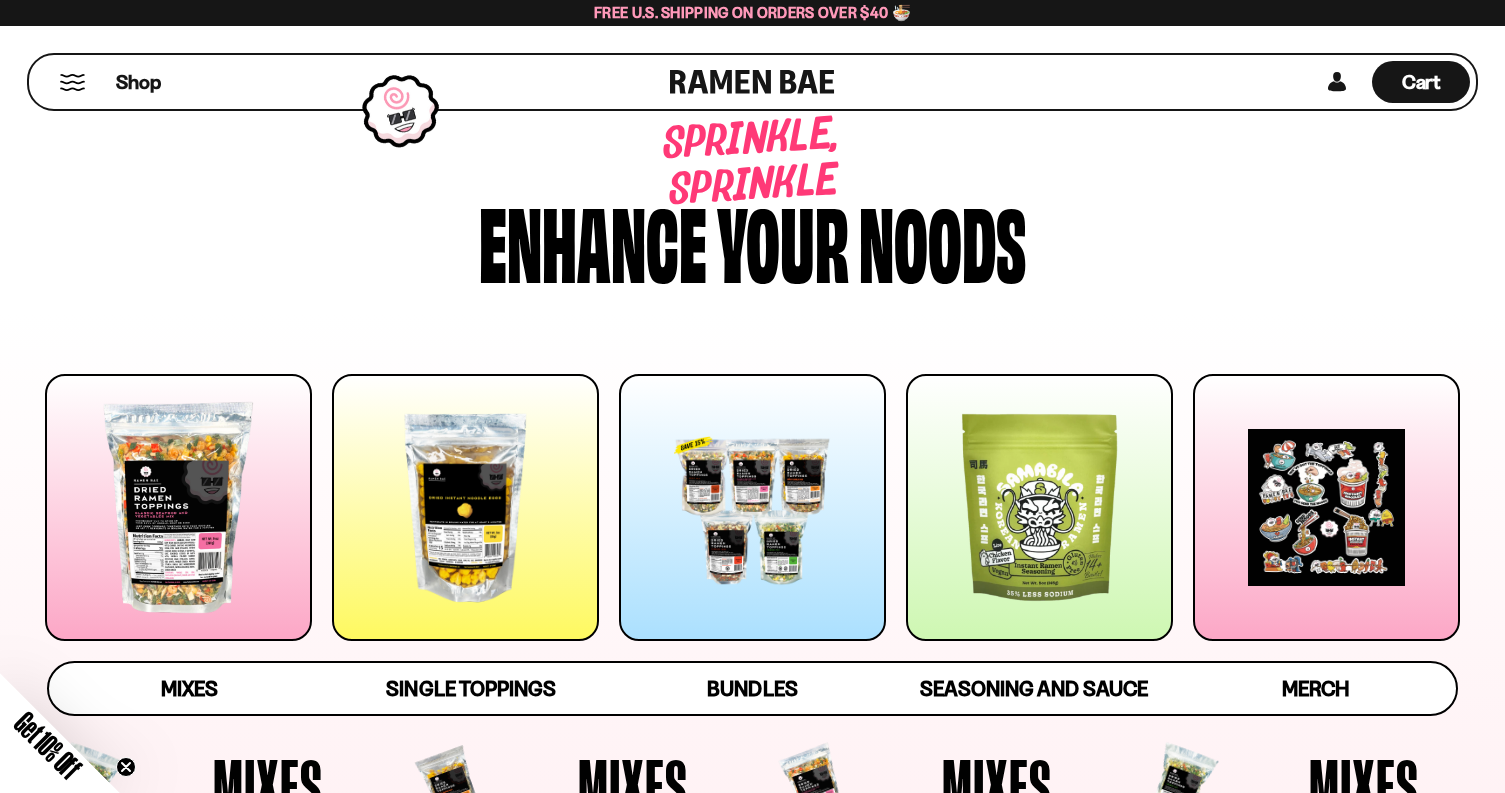 click at bounding box center [178, 507] 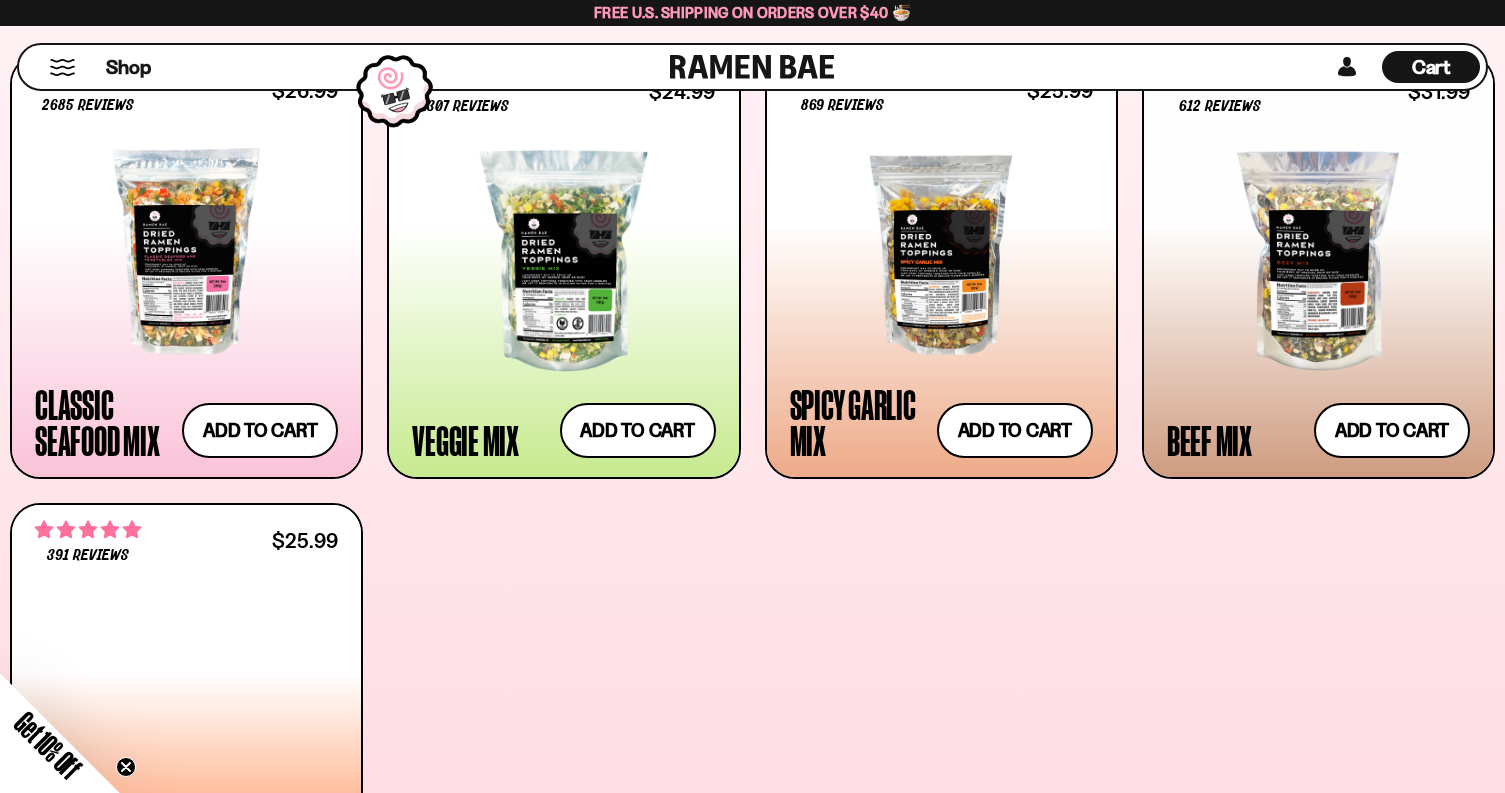 scroll, scrollTop: 841, scrollLeft: 0, axis: vertical 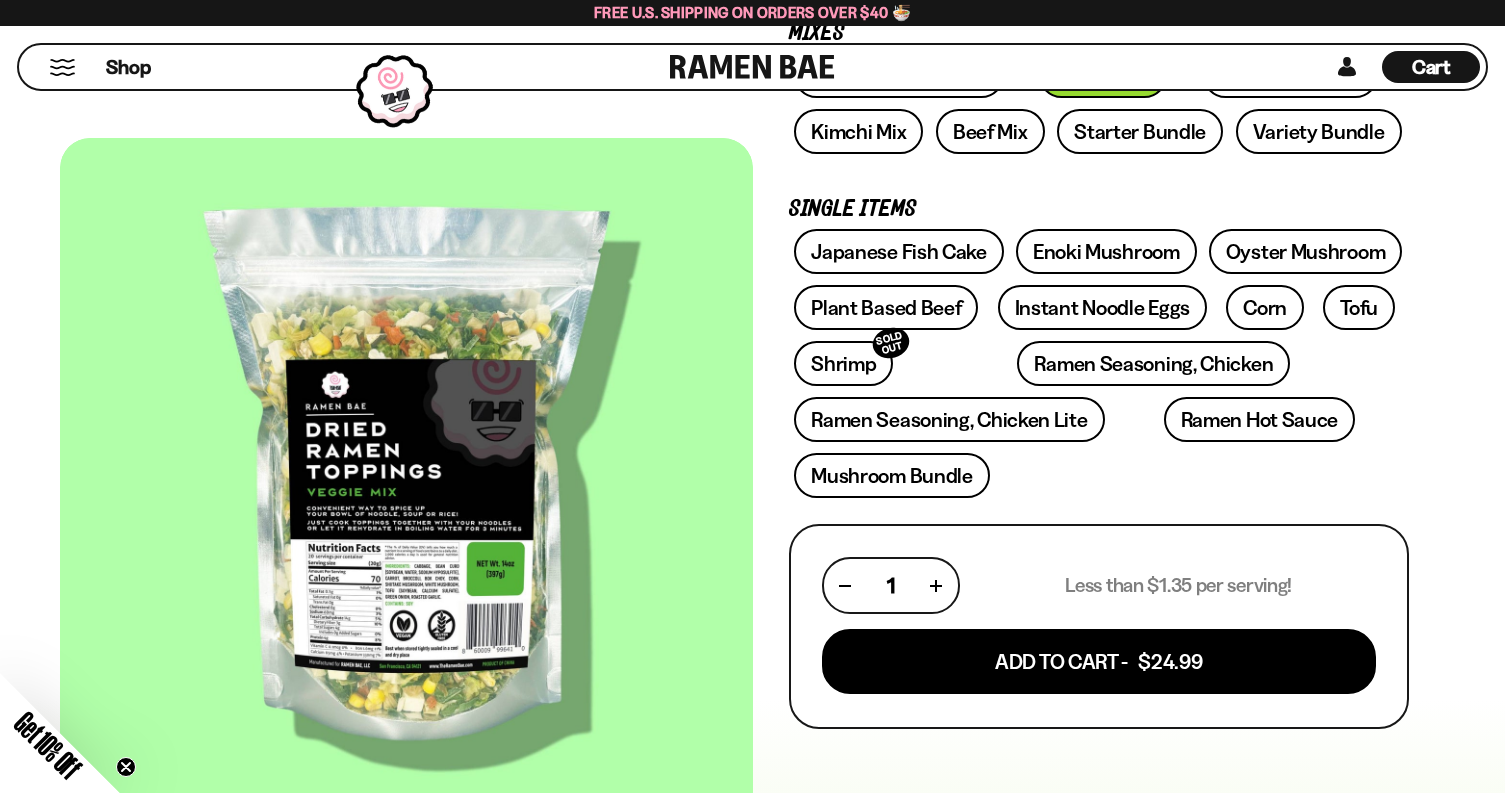click at bounding box center (406, 479) 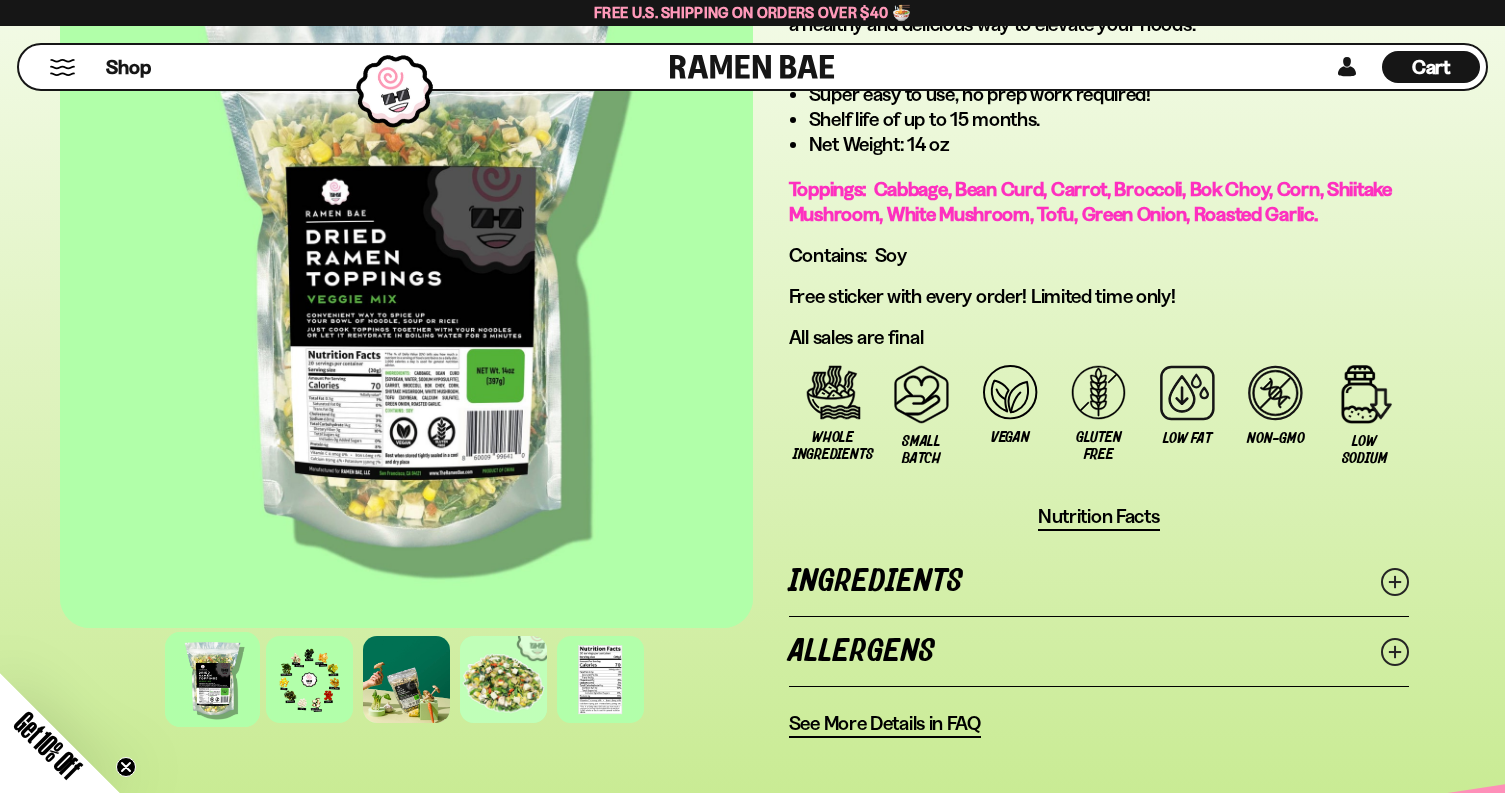 scroll, scrollTop: 1307, scrollLeft: 0, axis: vertical 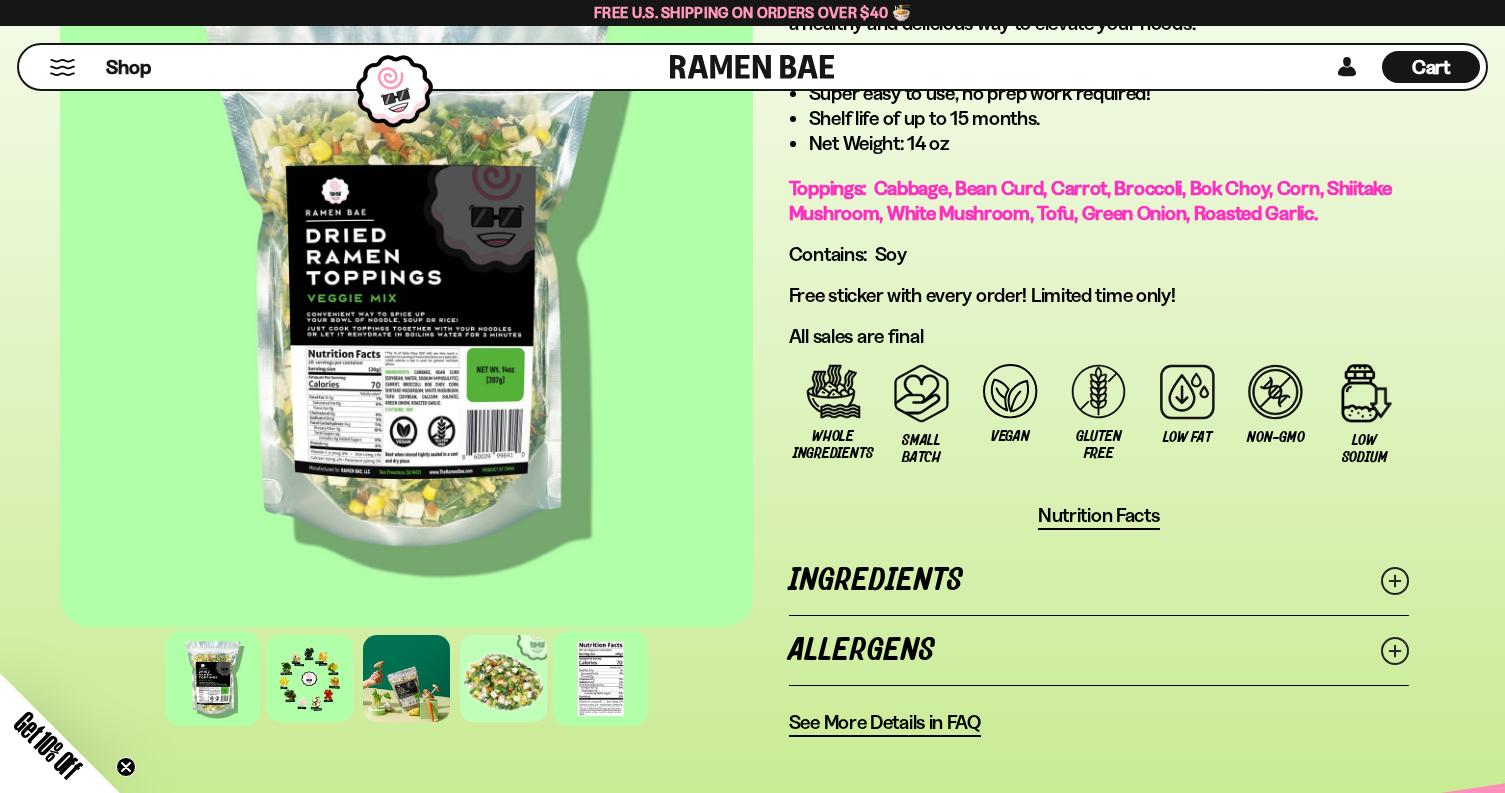 click at bounding box center (600, 678) 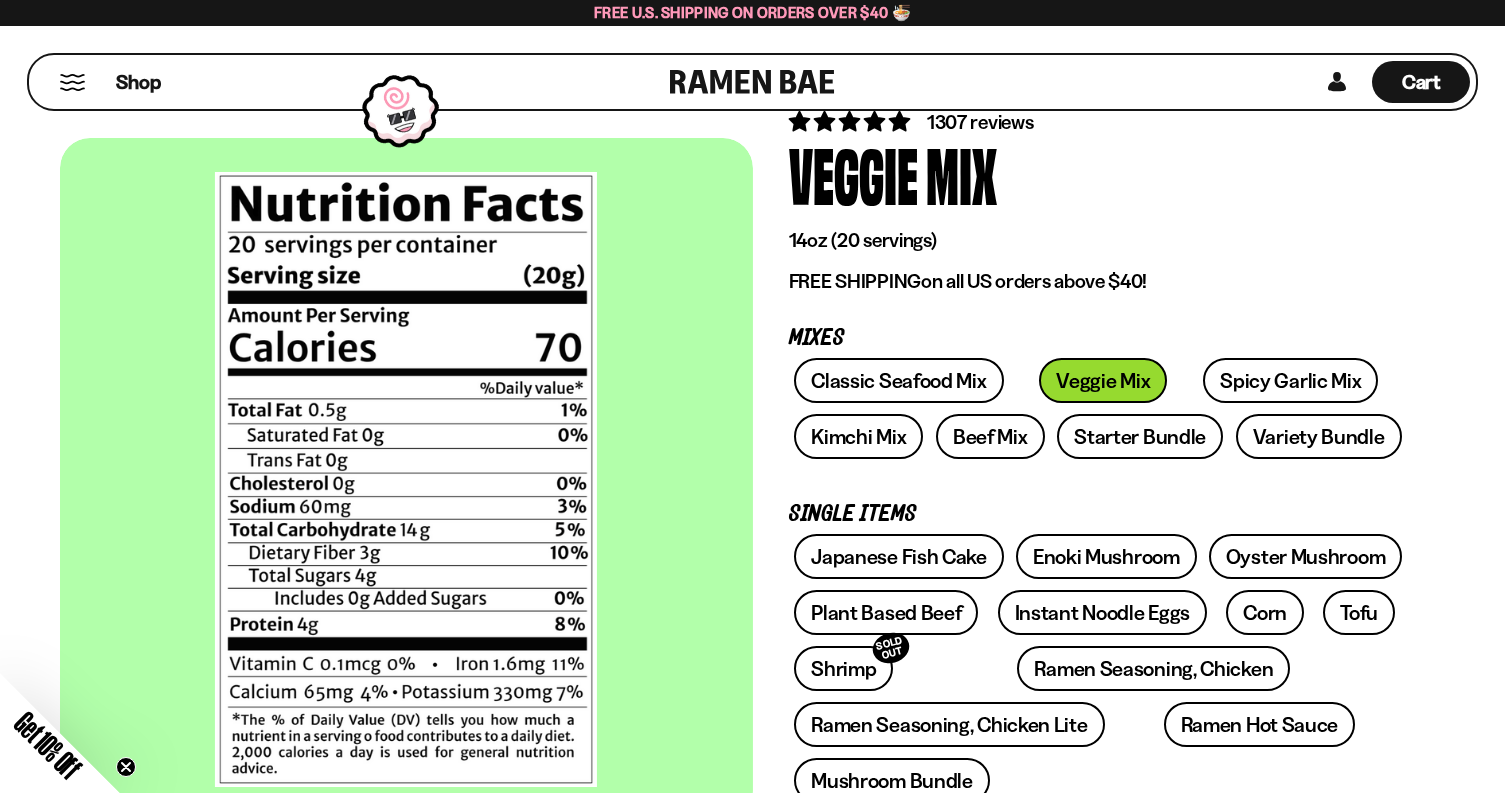 scroll, scrollTop: 0, scrollLeft: 0, axis: both 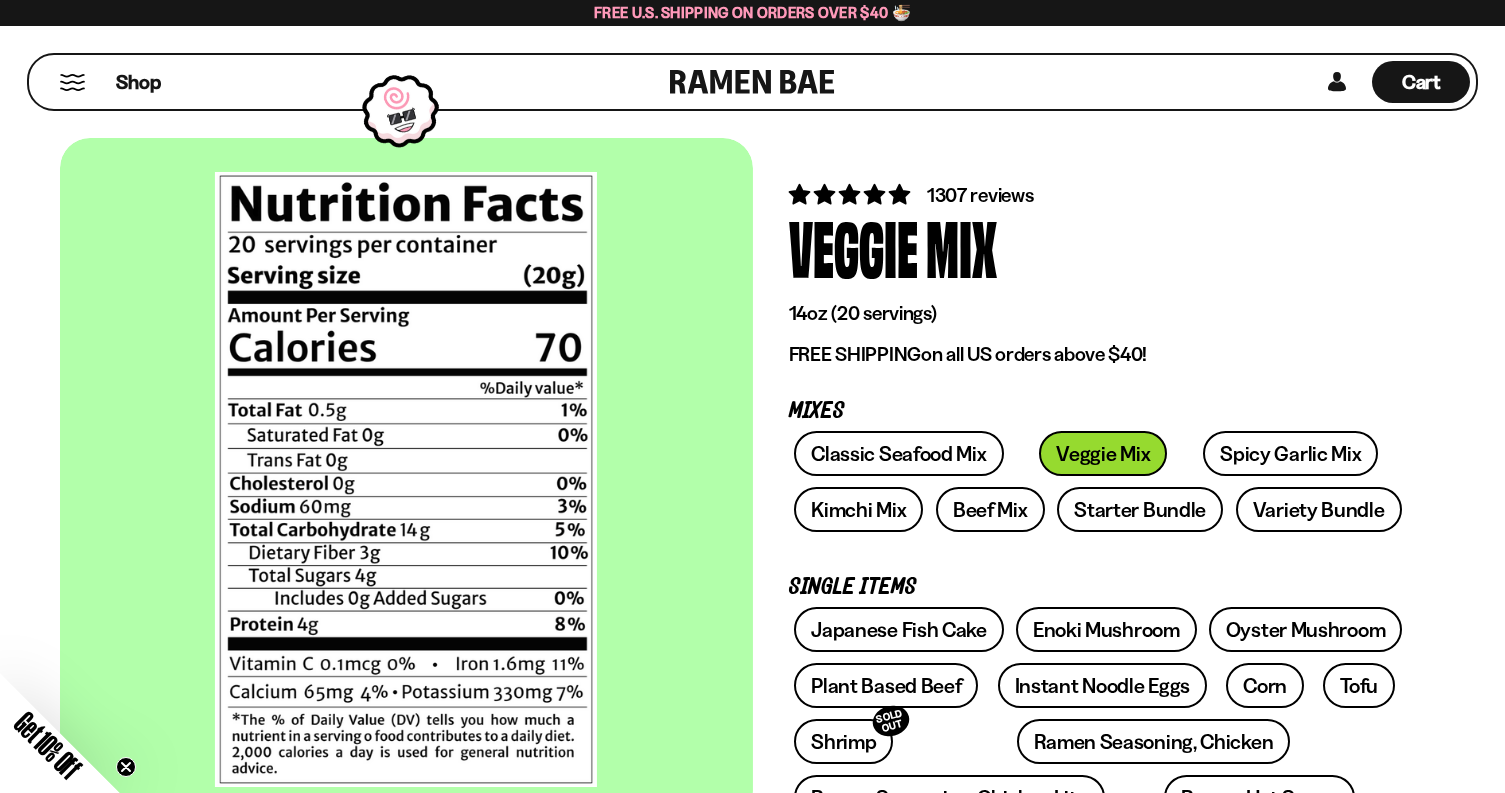 click on "Shop" at bounding box center [352, 82] 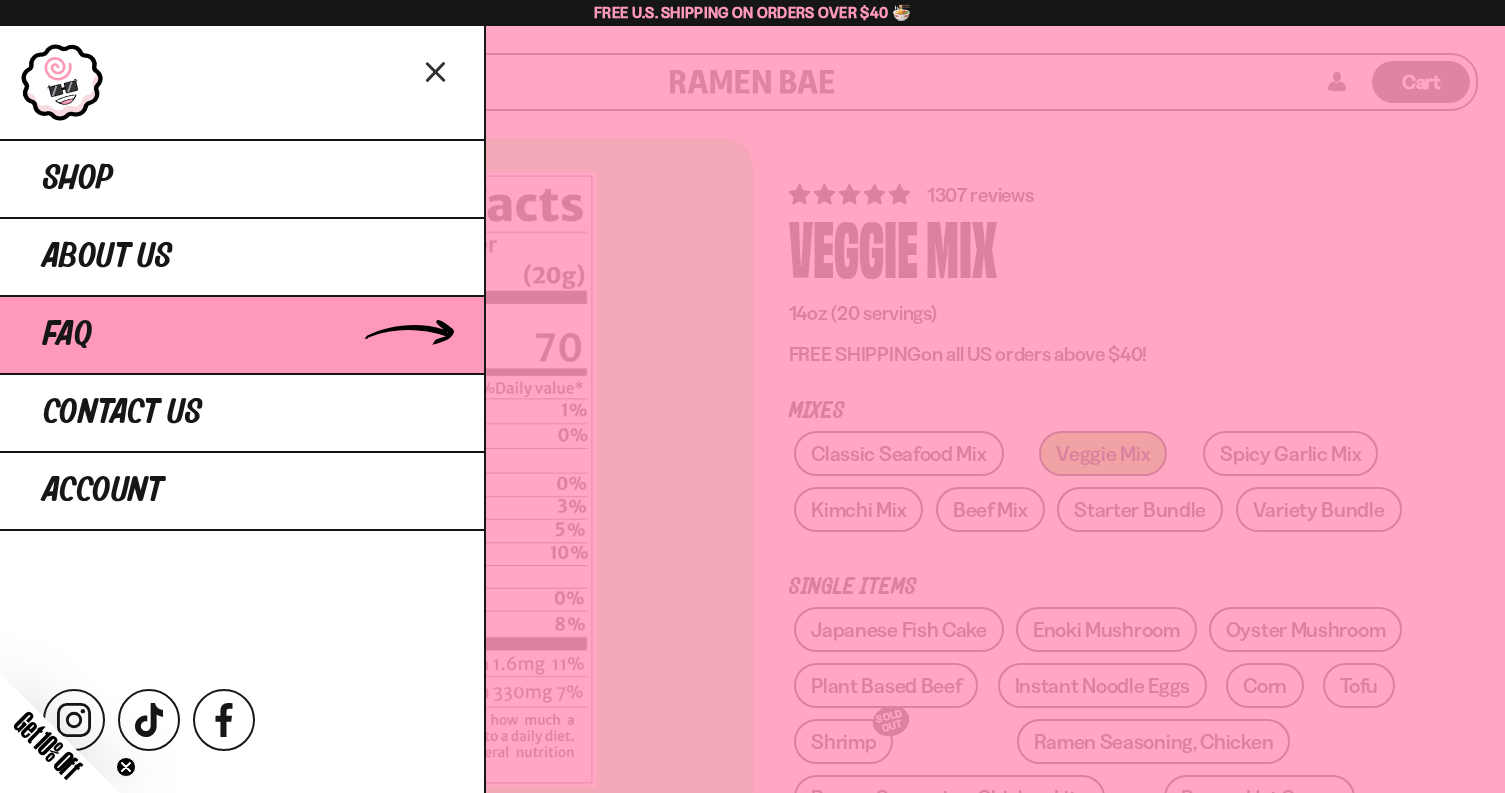 click on "FAQ" at bounding box center (67, 335) 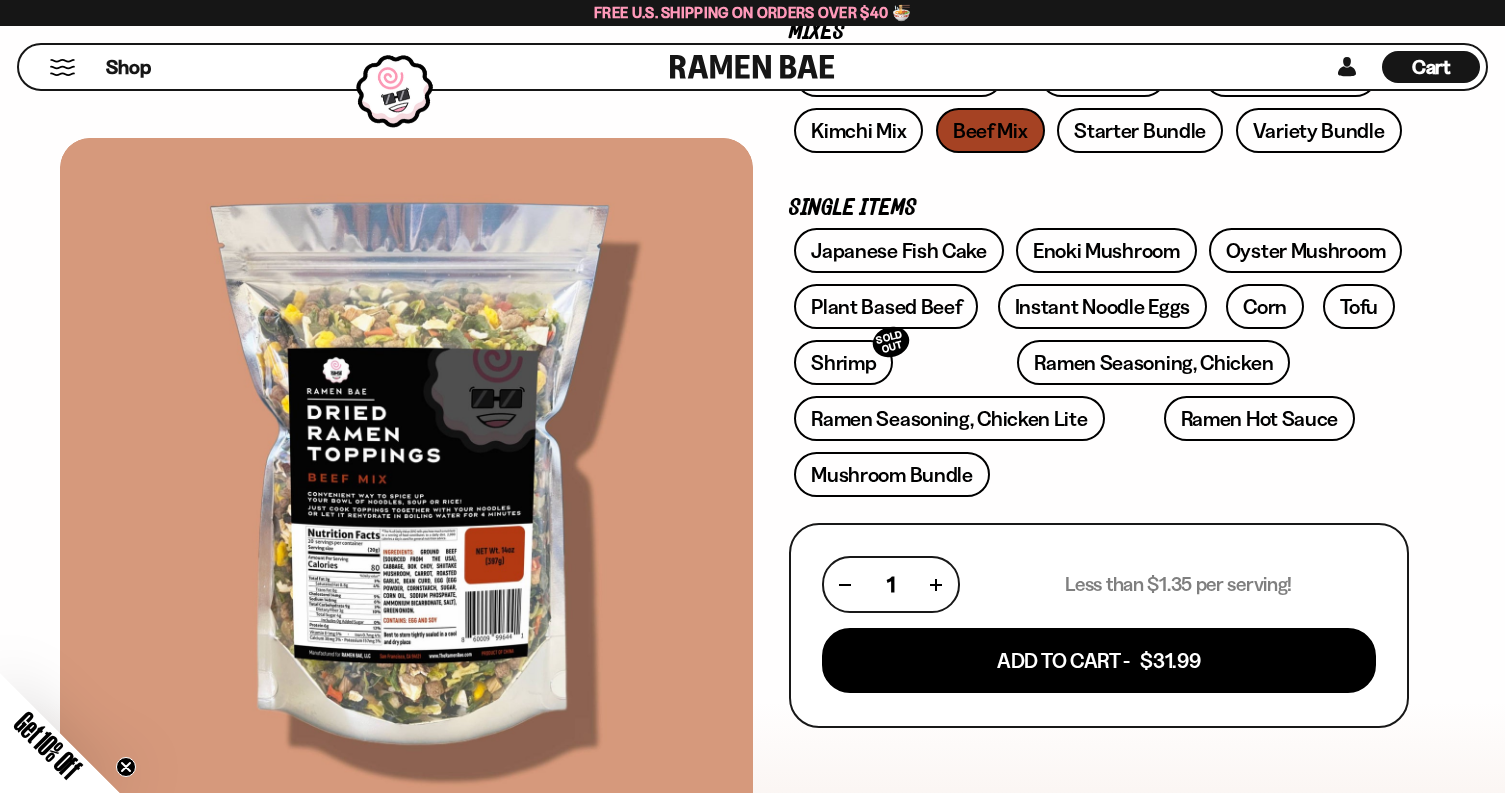 scroll, scrollTop: 381, scrollLeft: 0, axis: vertical 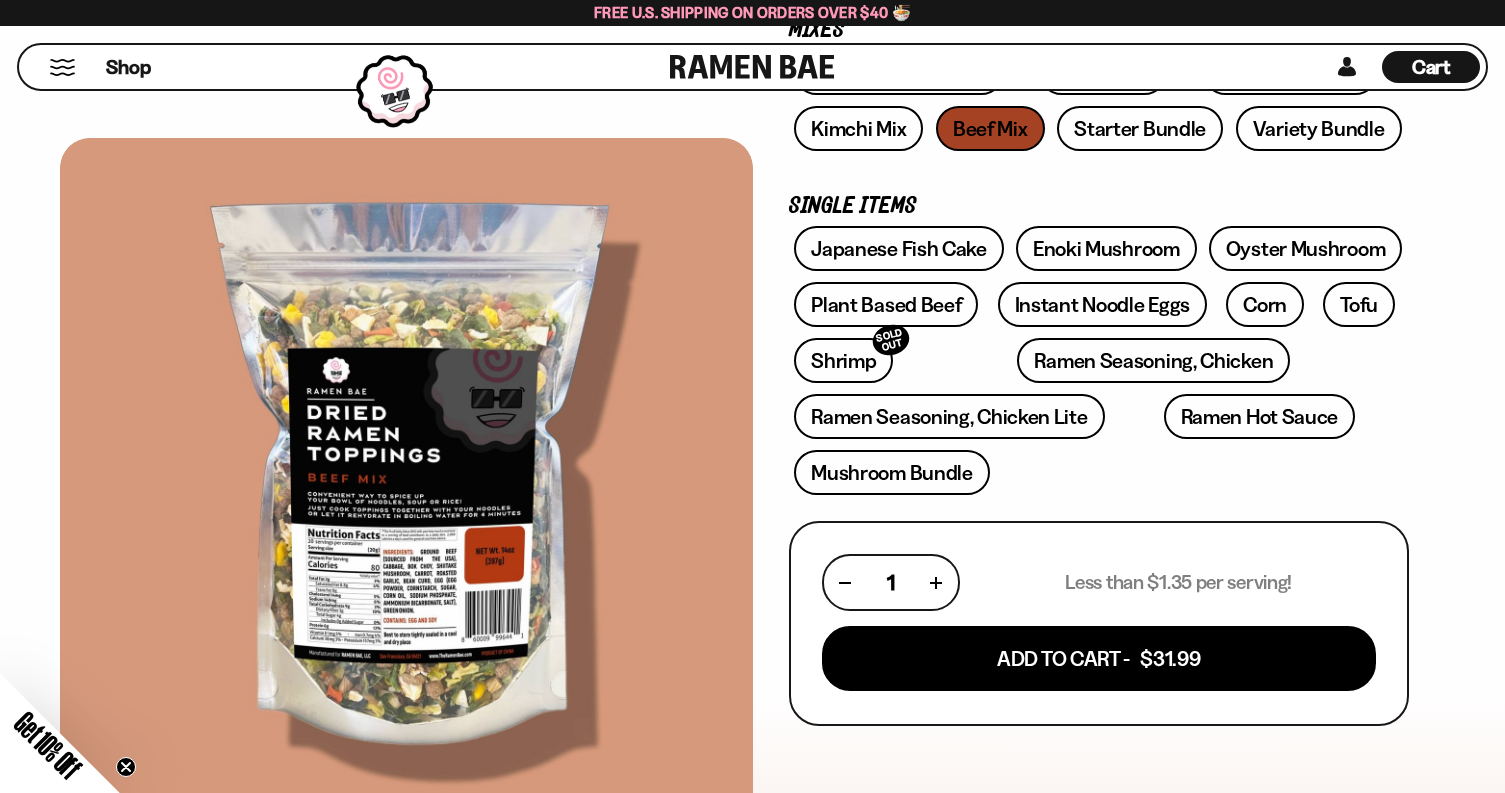 click at bounding box center (406, 479) 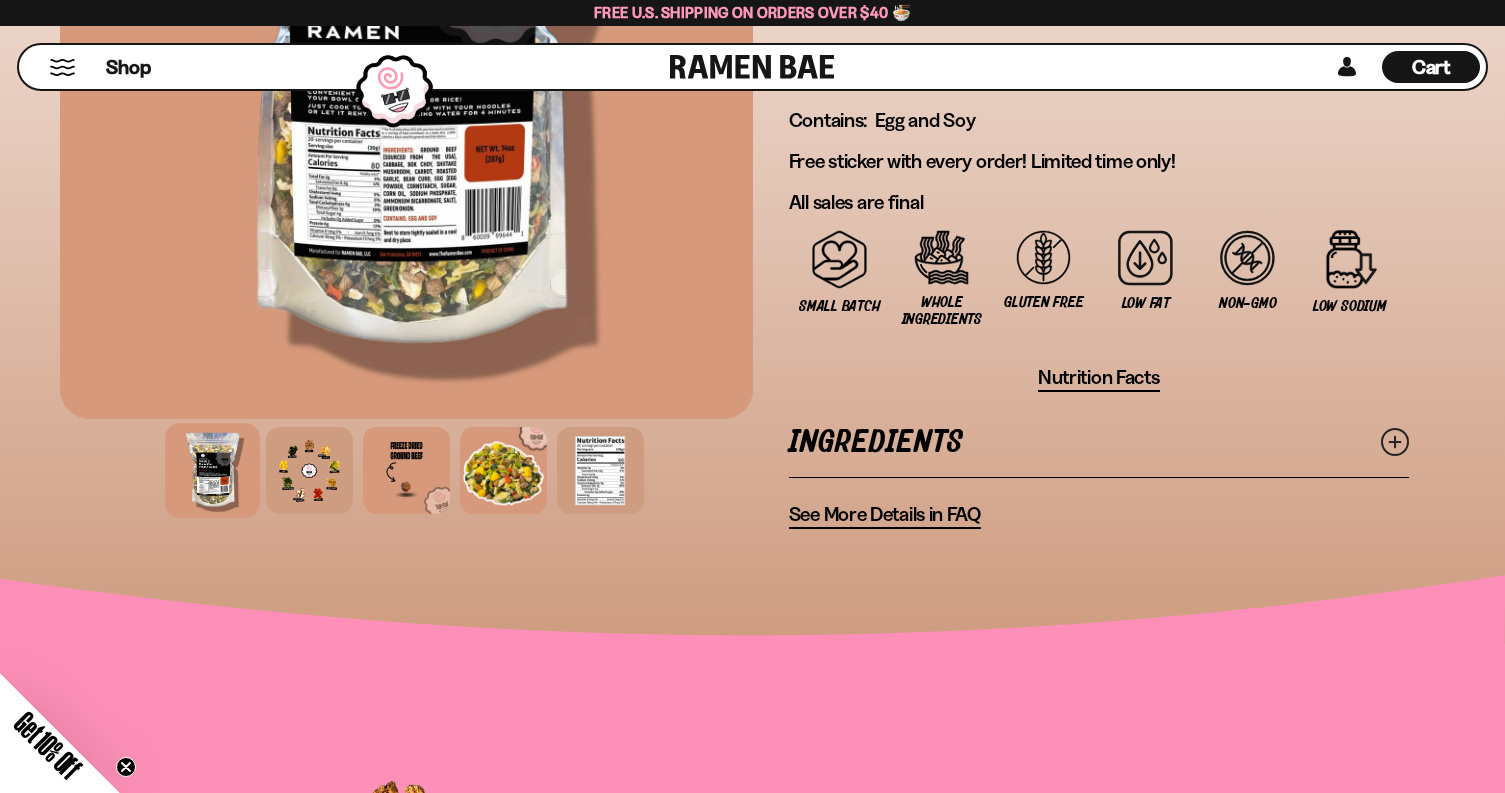 scroll, scrollTop: 1528, scrollLeft: 0, axis: vertical 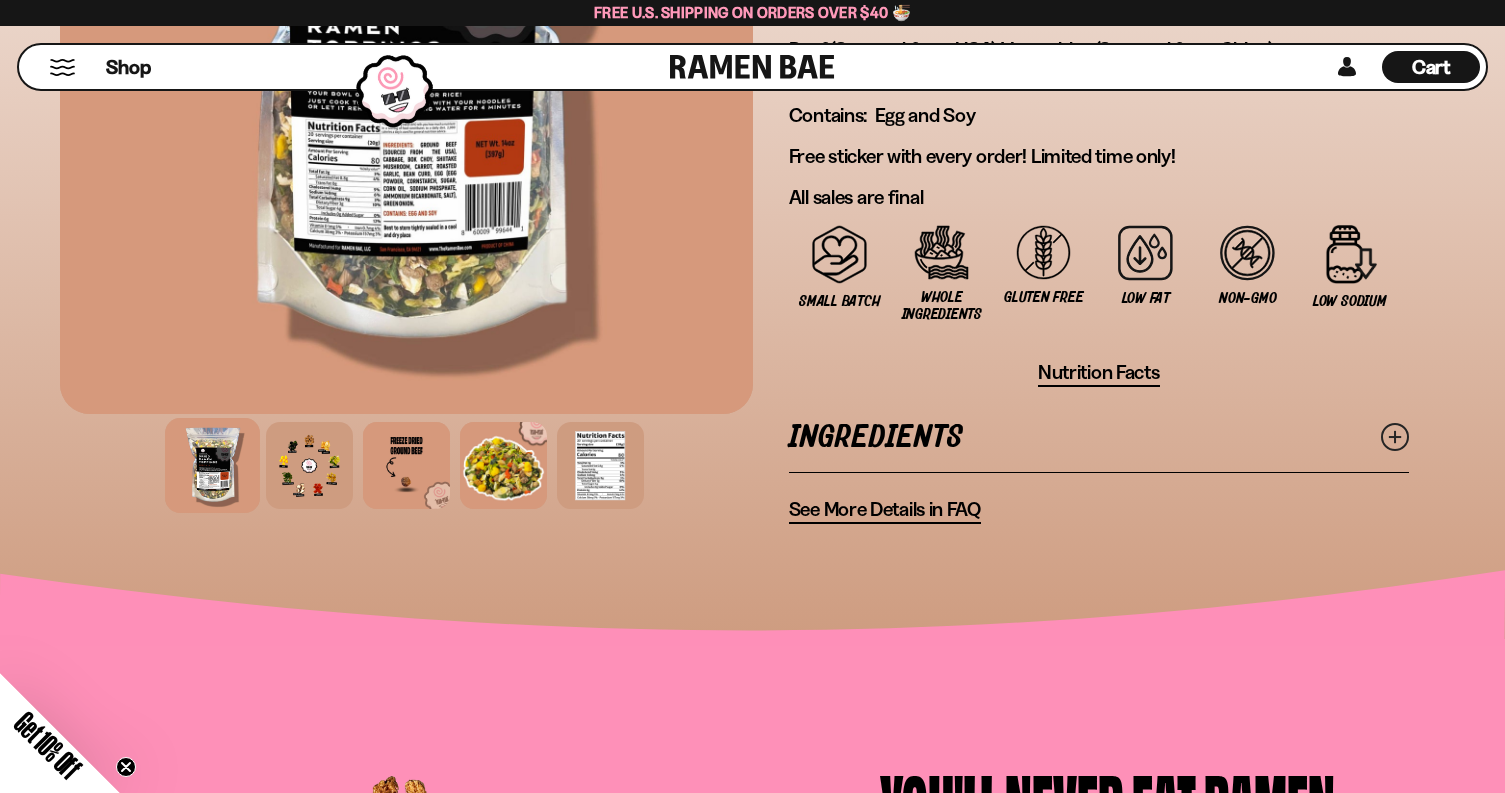 click on "See More Details in FAQ" at bounding box center (885, 509) 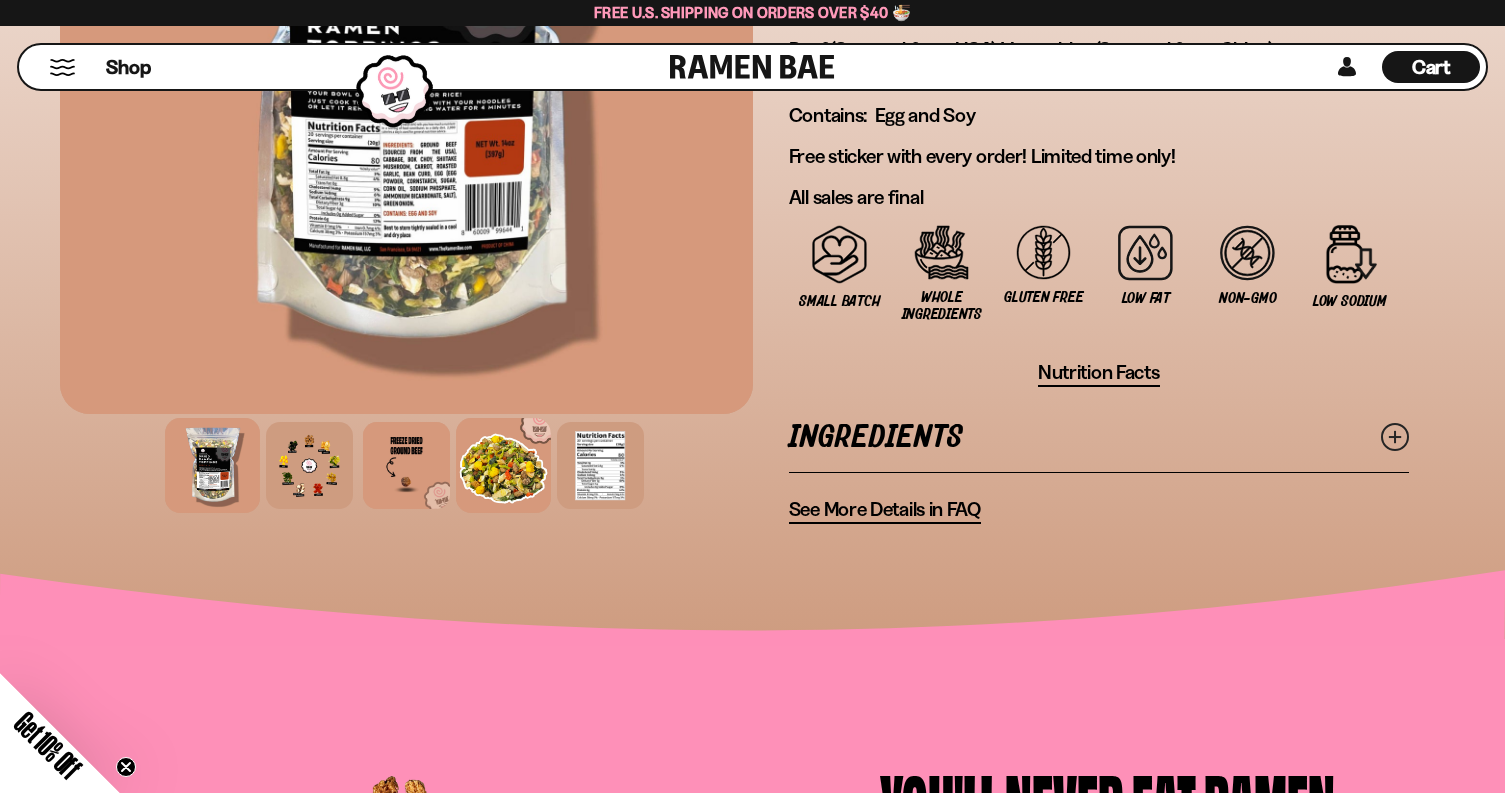 click at bounding box center (503, 465) 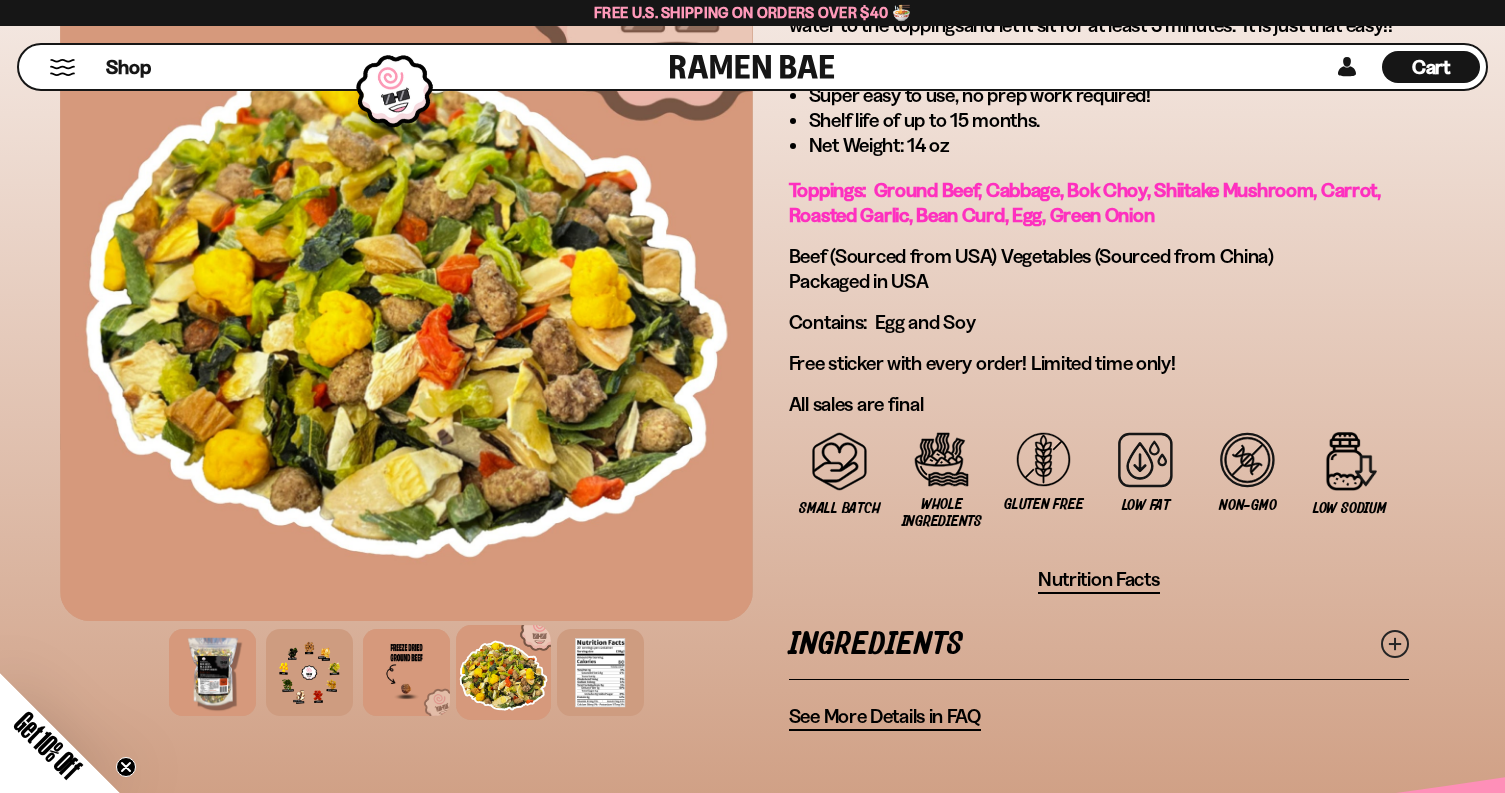 scroll, scrollTop: 1322, scrollLeft: 0, axis: vertical 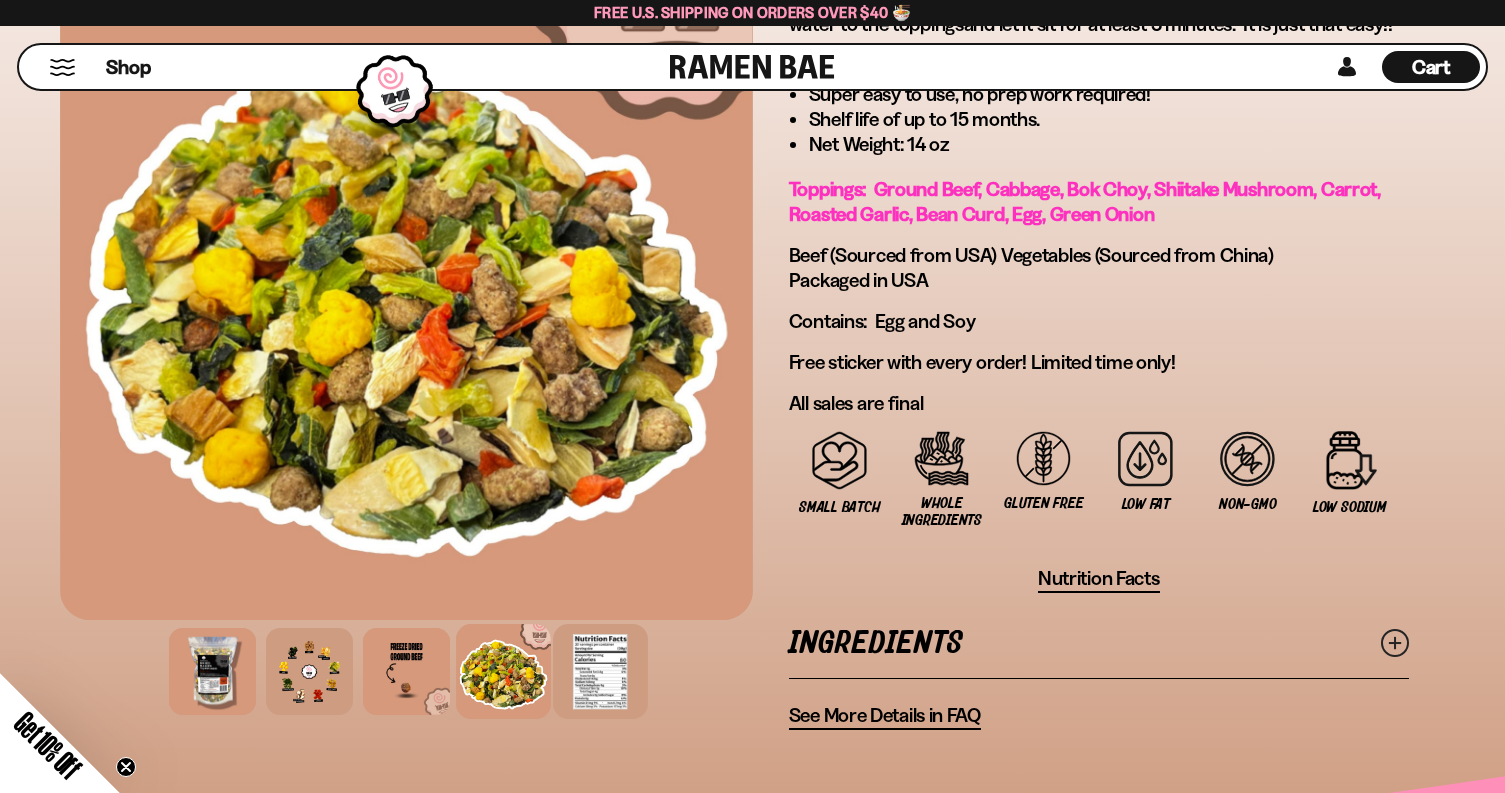 click at bounding box center (600, 671) 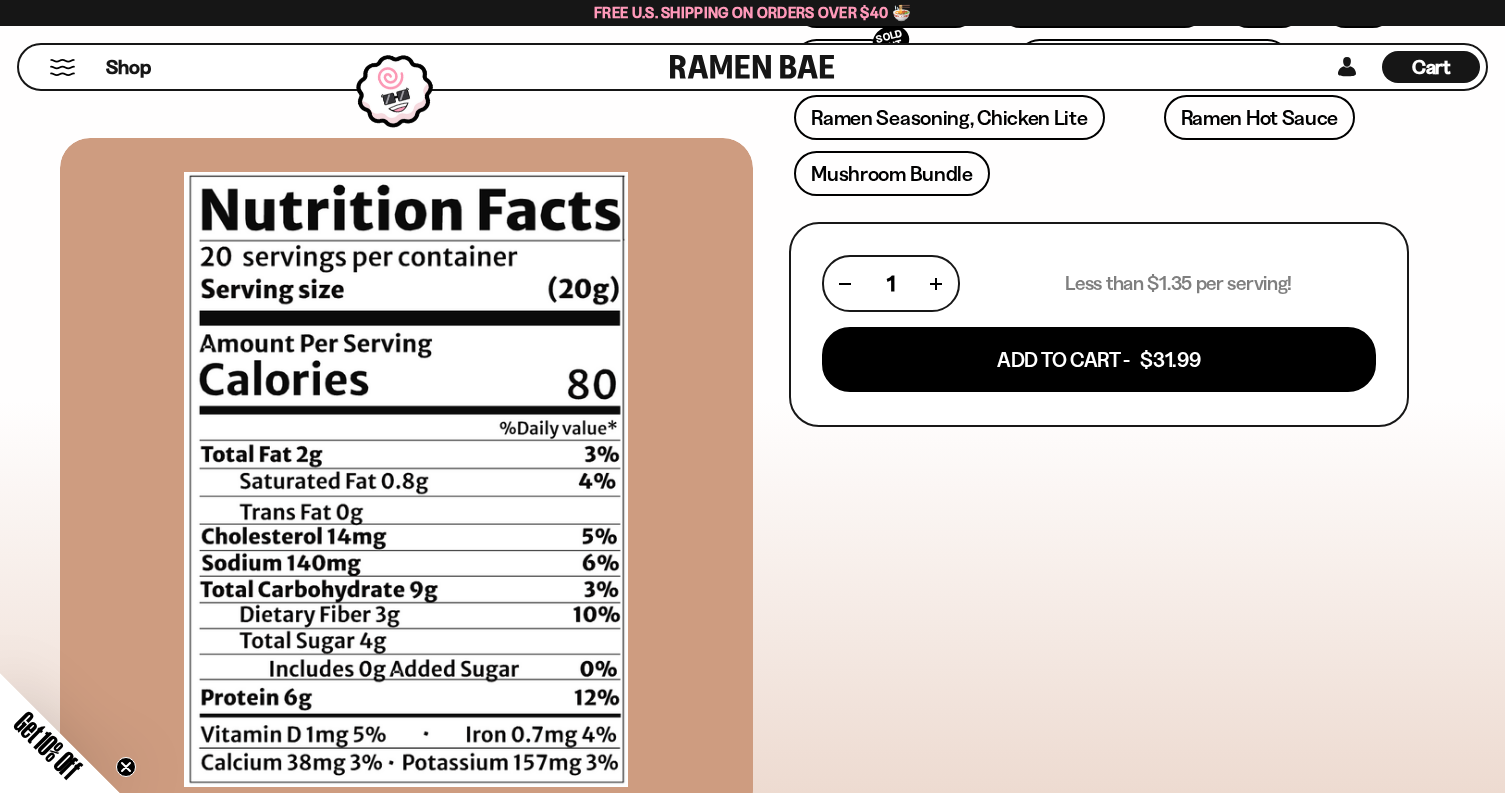 scroll, scrollTop: 724, scrollLeft: 0, axis: vertical 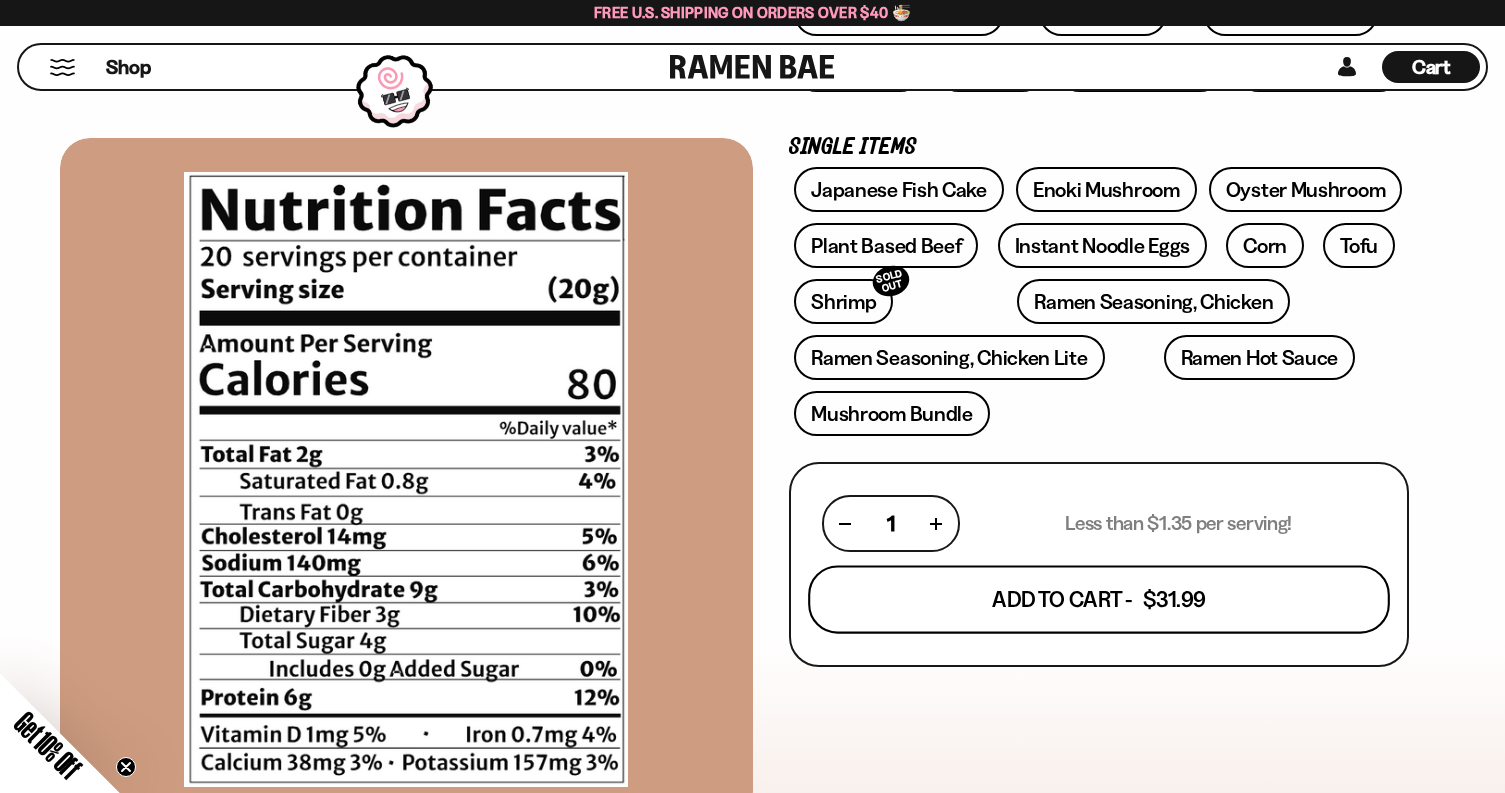 click on "Add To Cart -
$31.99" at bounding box center (1099, 600) 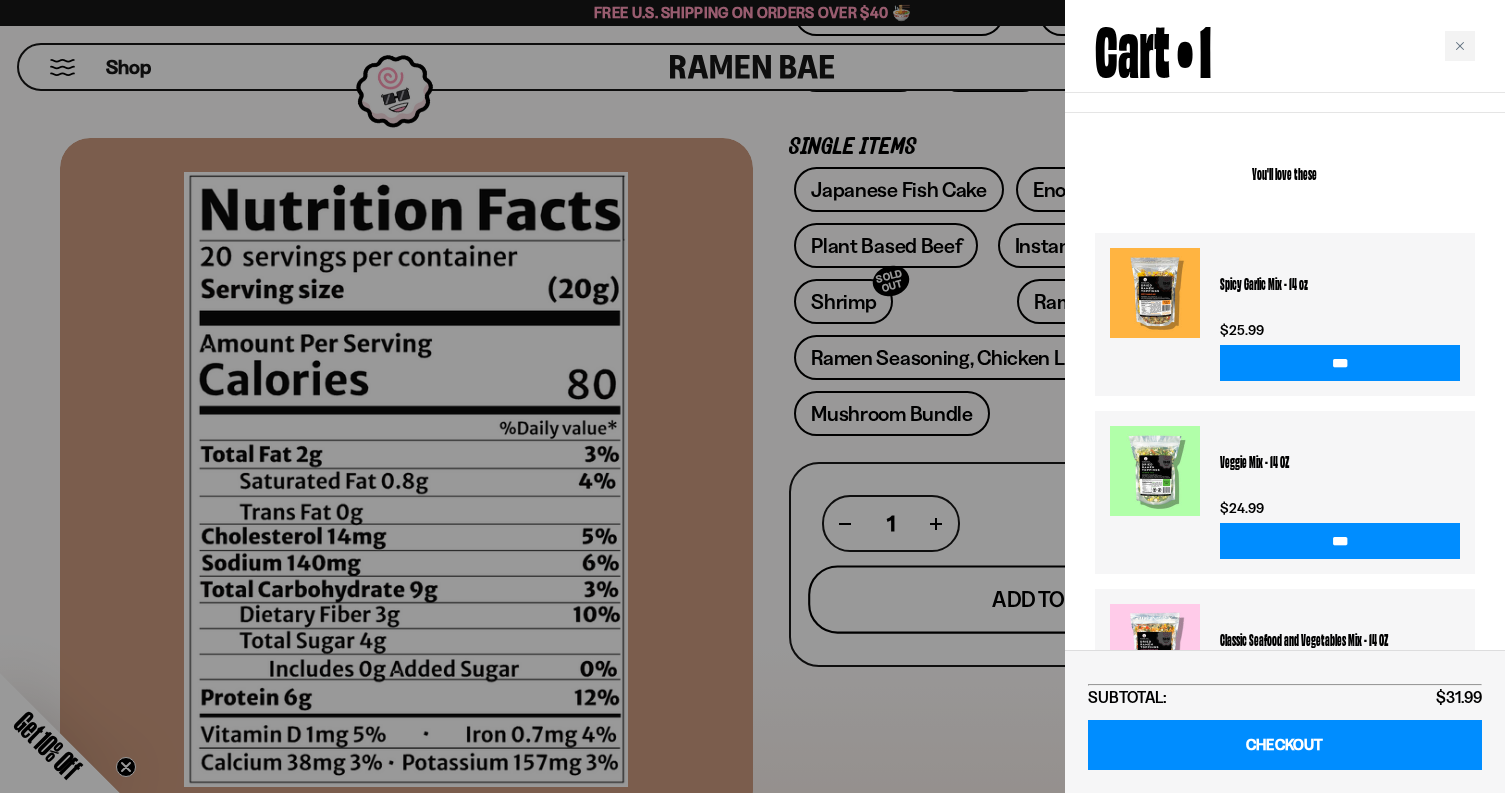 scroll, scrollTop: 401, scrollLeft: 0, axis: vertical 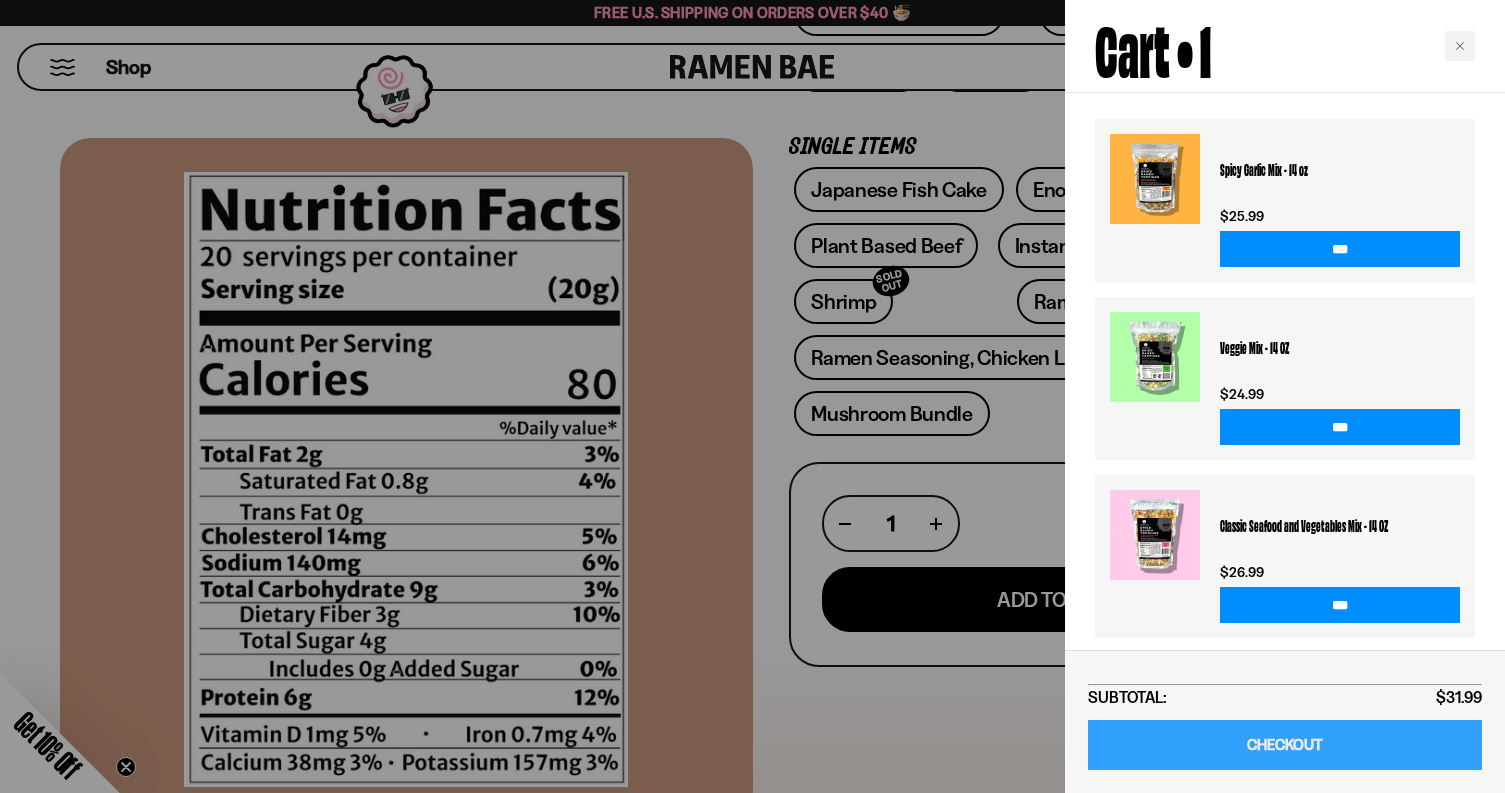 click on "CHECKOUT" at bounding box center [1285, 745] 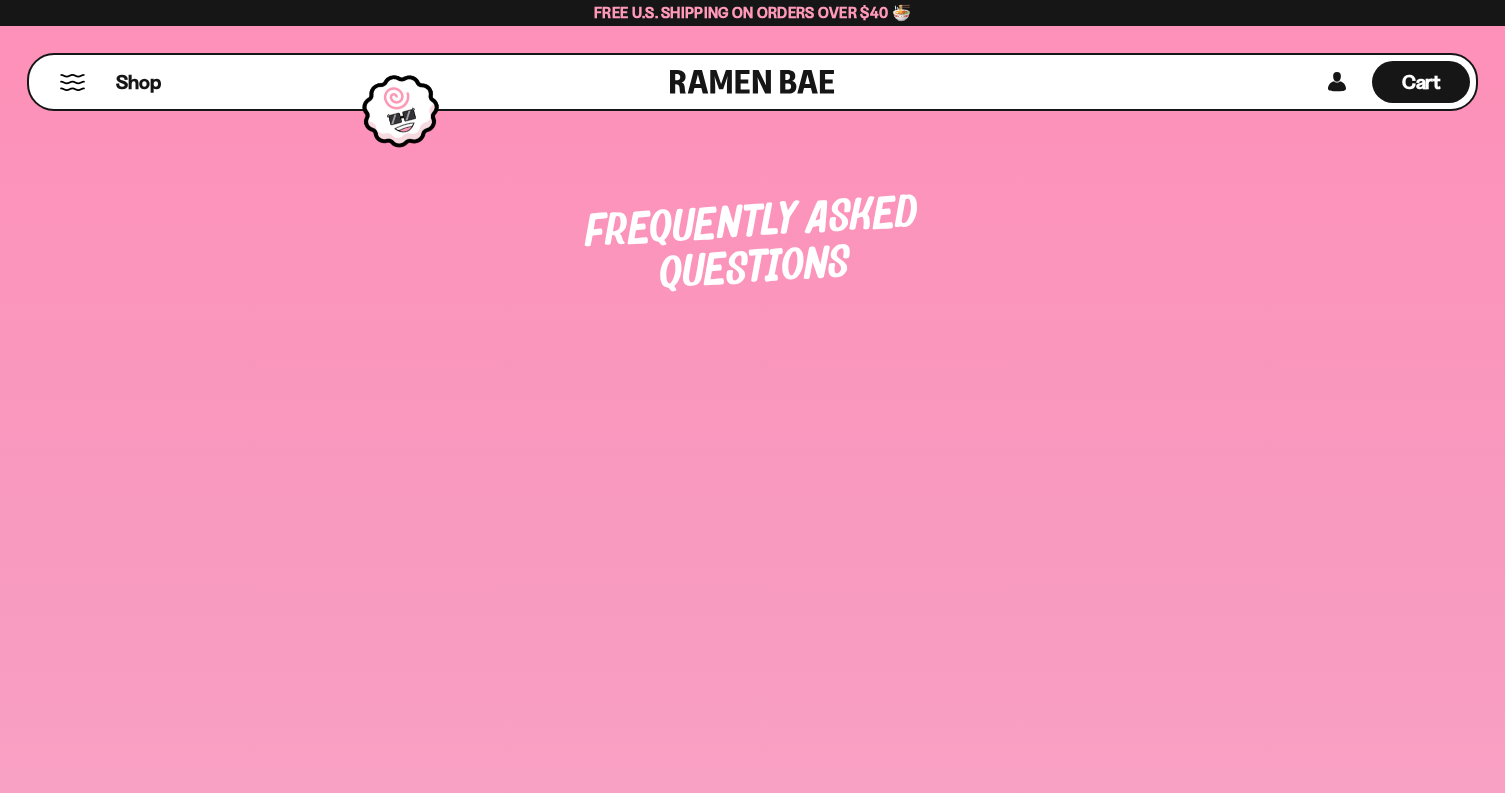 scroll, scrollTop: 0, scrollLeft: 0, axis: both 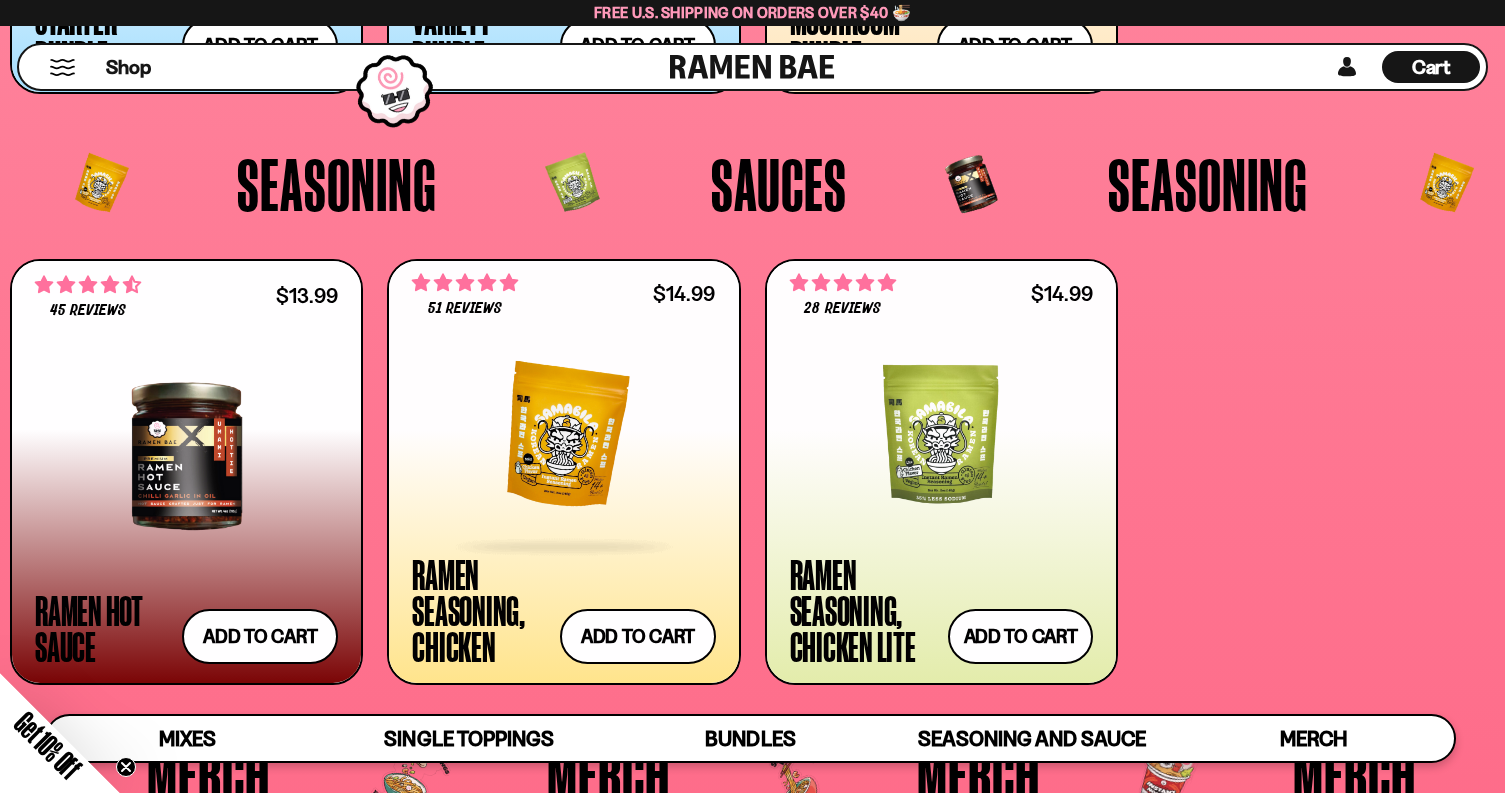 click at bounding box center [563, 436] 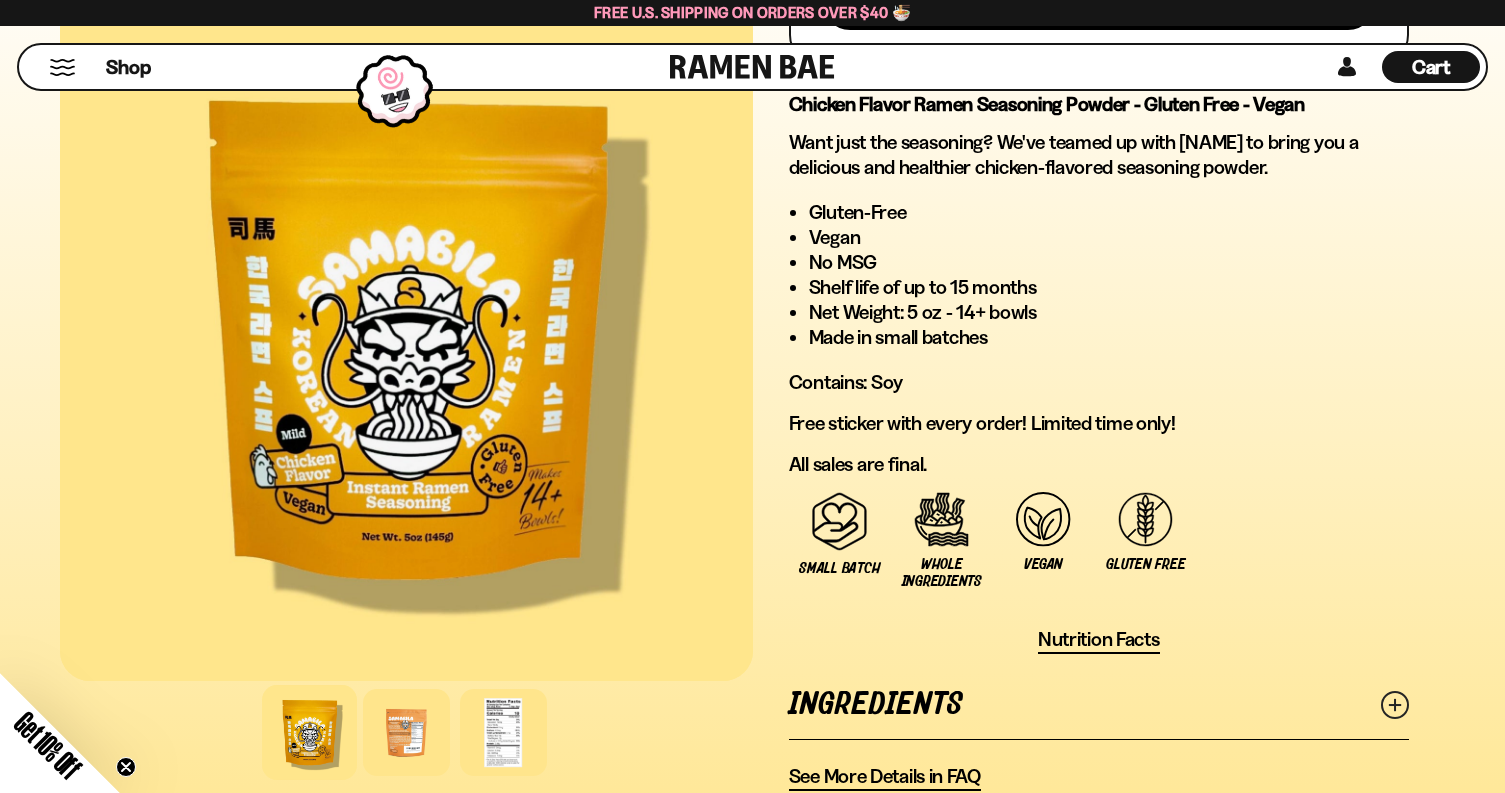 scroll, scrollTop: 1049, scrollLeft: 0, axis: vertical 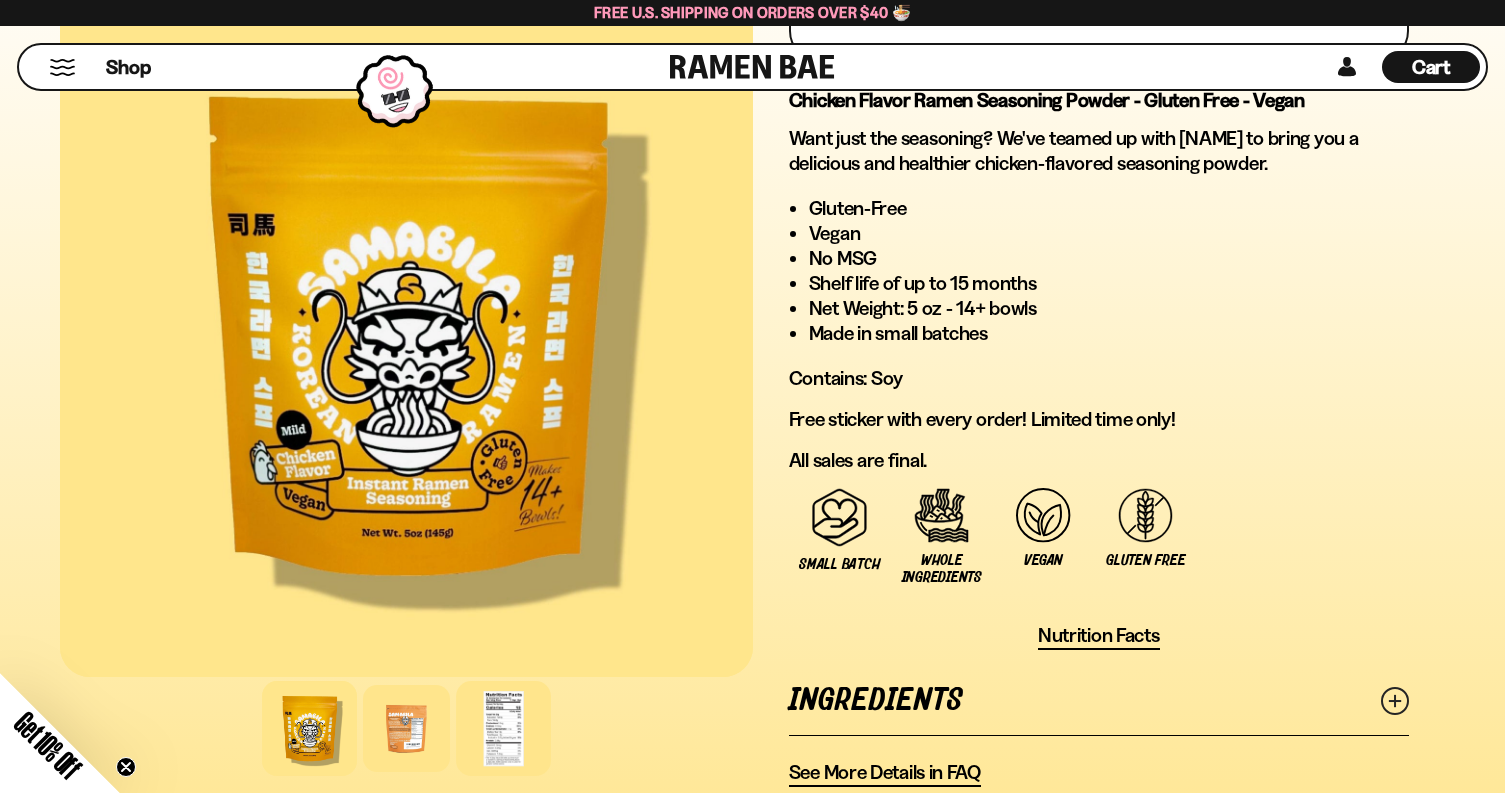 click at bounding box center [503, 728] 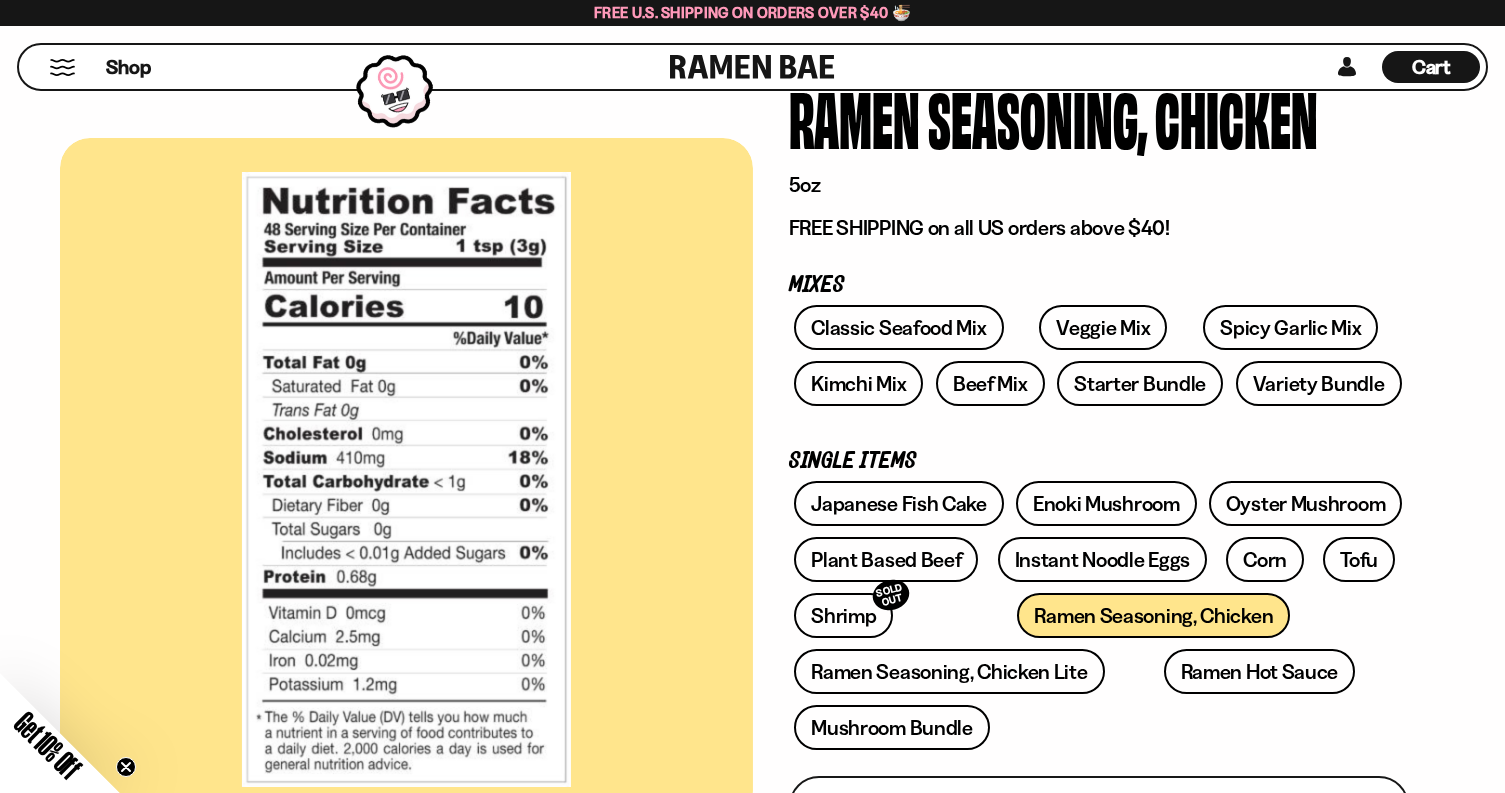 scroll, scrollTop: 0, scrollLeft: 0, axis: both 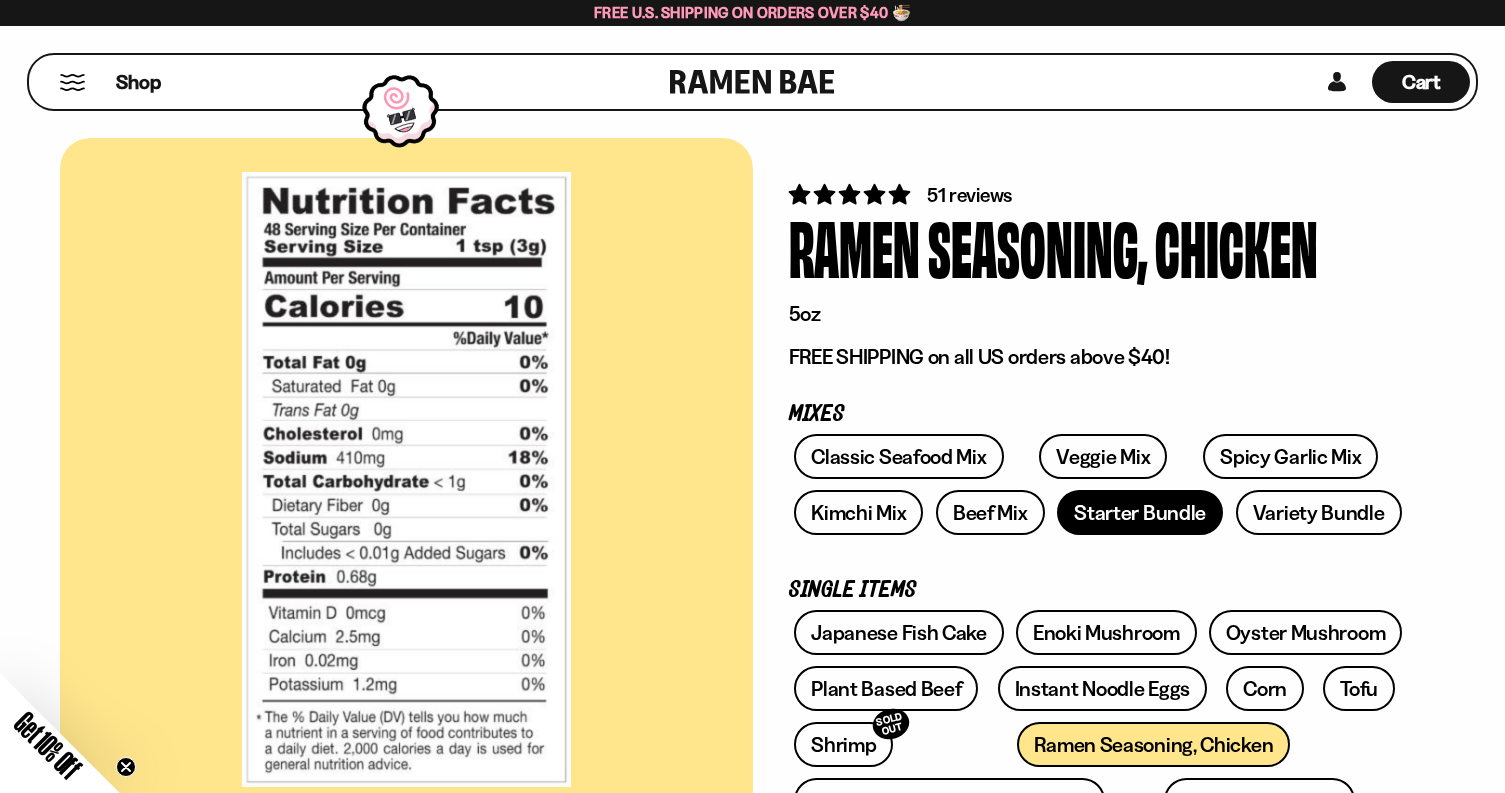 click on "Starter Bundle" at bounding box center (1140, 512) 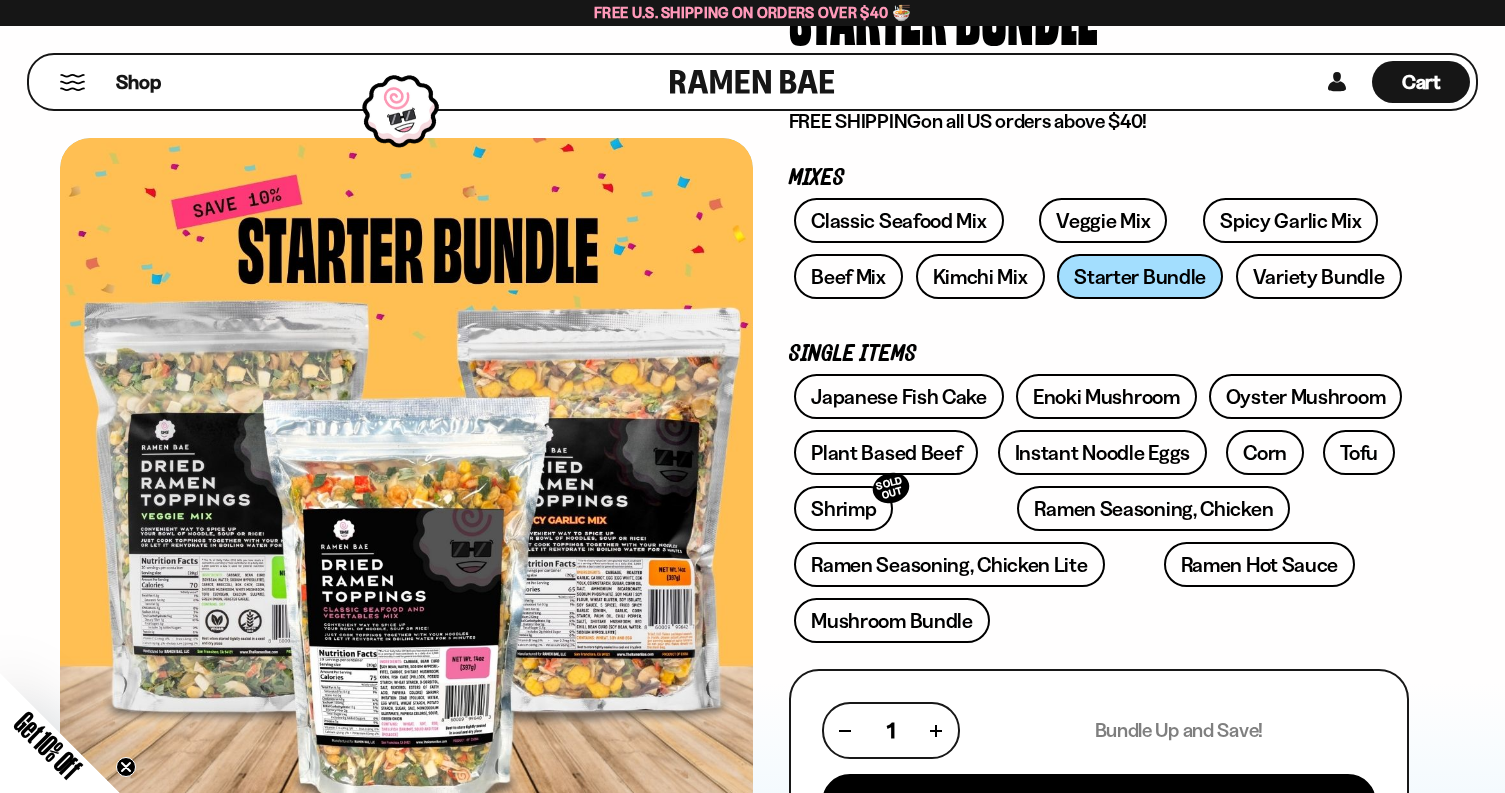 scroll, scrollTop: 0, scrollLeft: 0, axis: both 